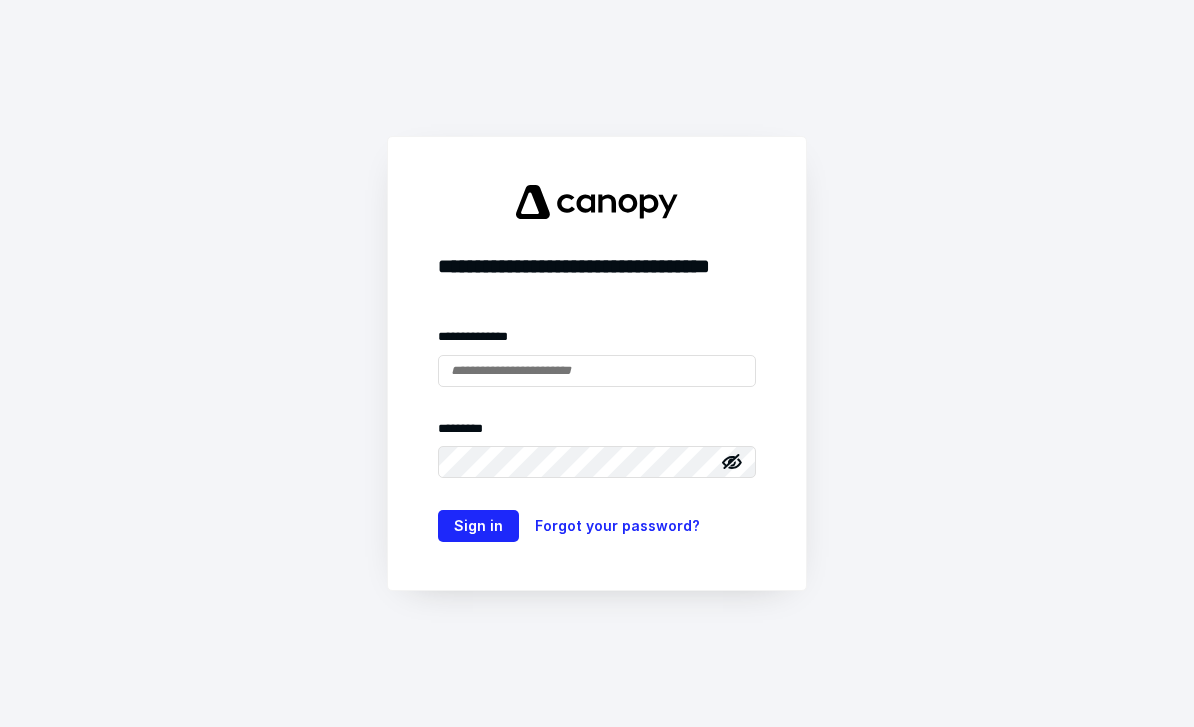scroll, scrollTop: 0, scrollLeft: 0, axis: both 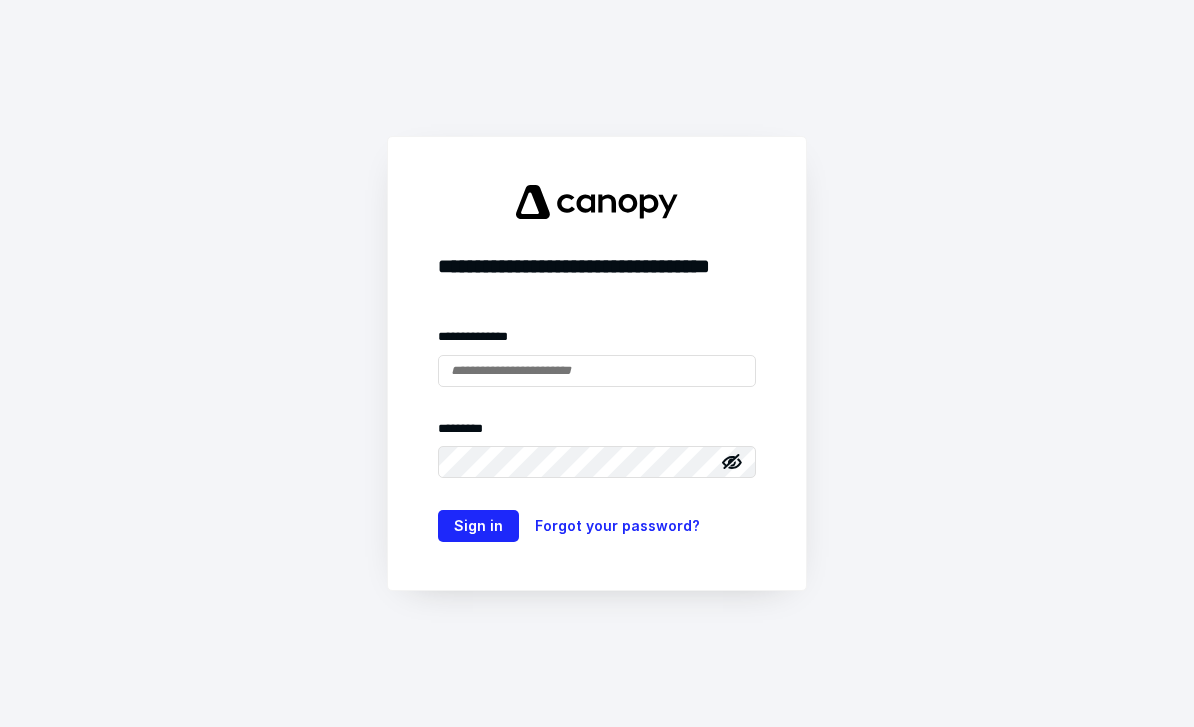 click at bounding box center [597, 371] 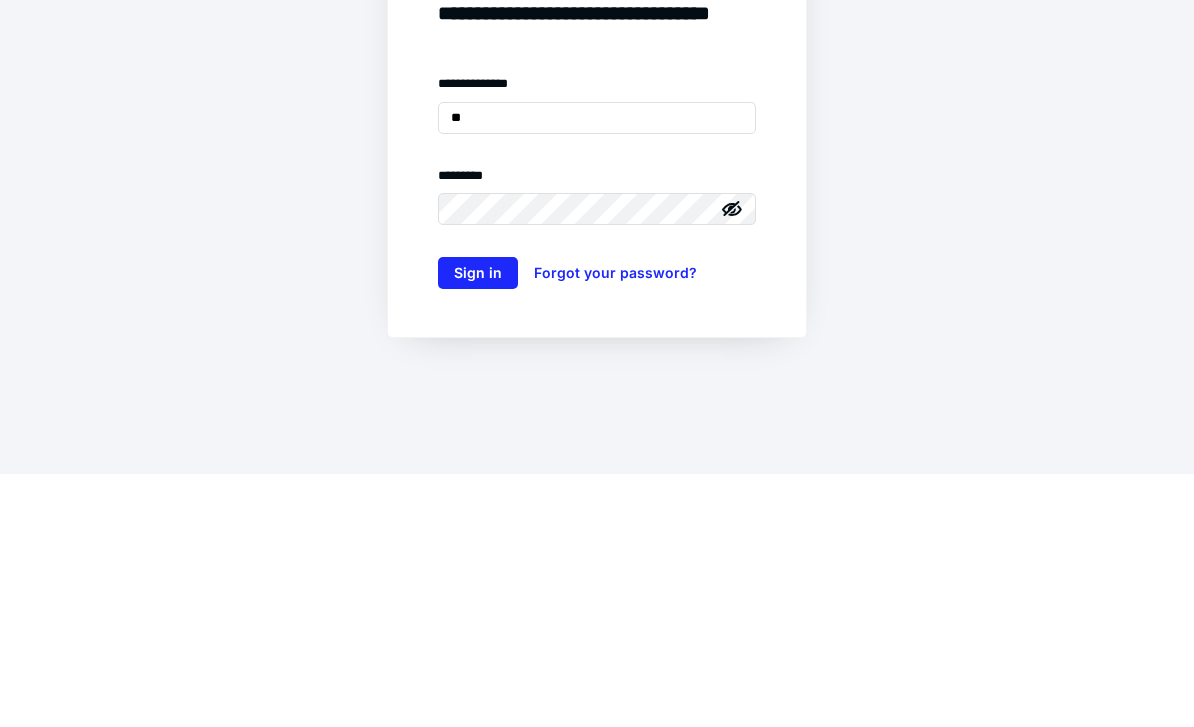scroll, scrollTop: 0, scrollLeft: 0, axis: both 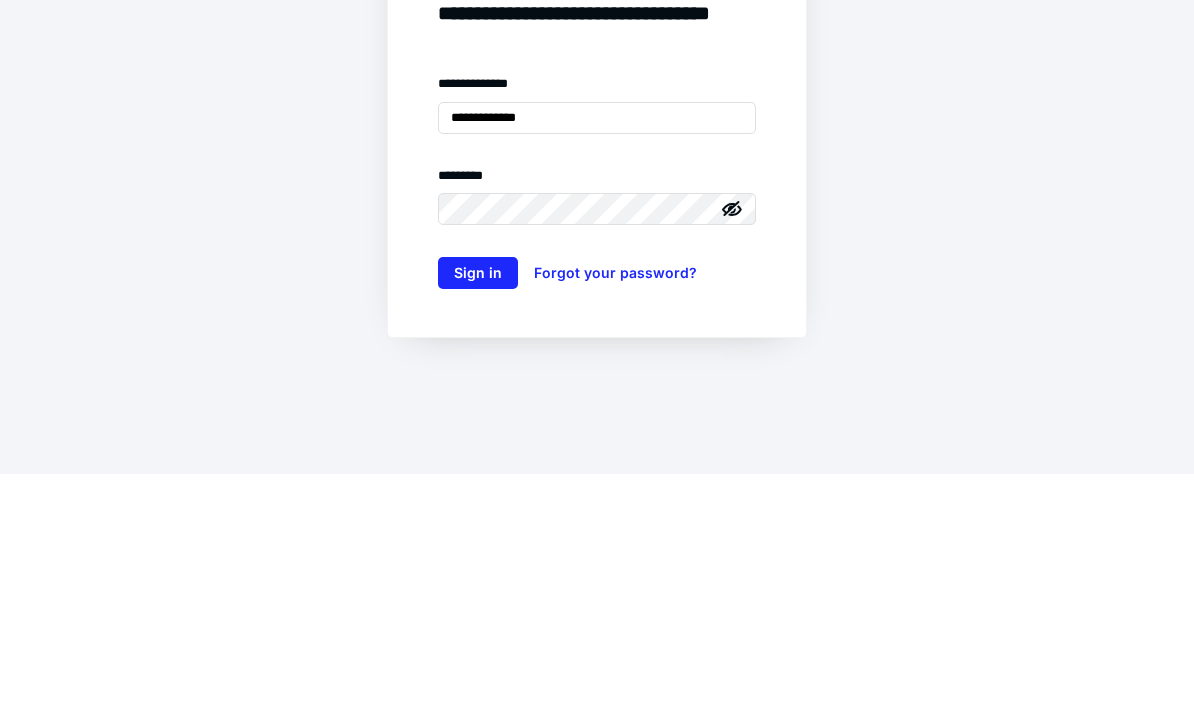 click on "Sign in" at bounding box center [478, 526] 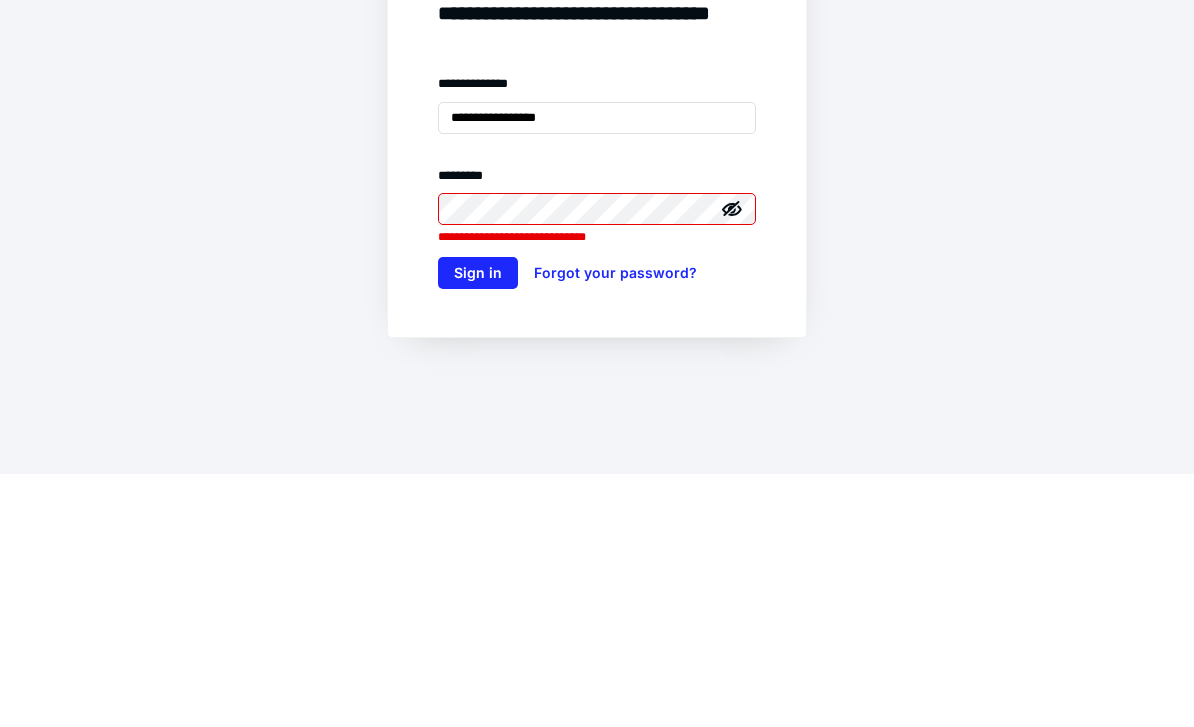 type on "**********" 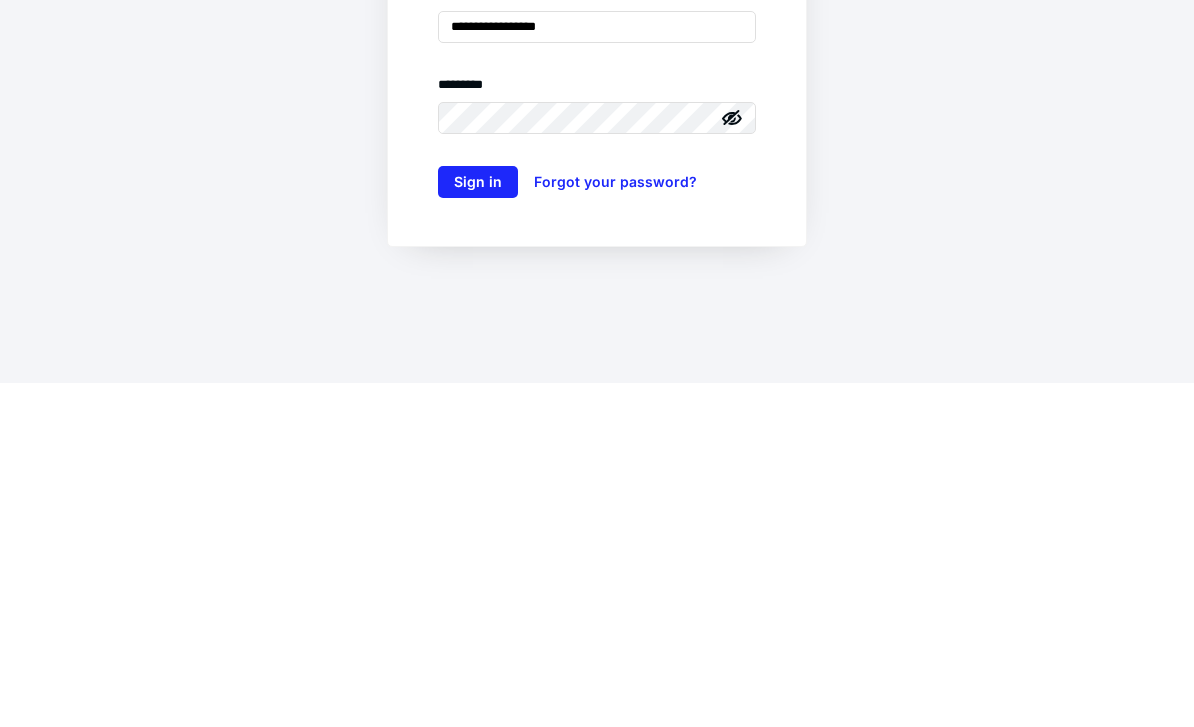 click on "Sign in" at bounding box center (478, 526) 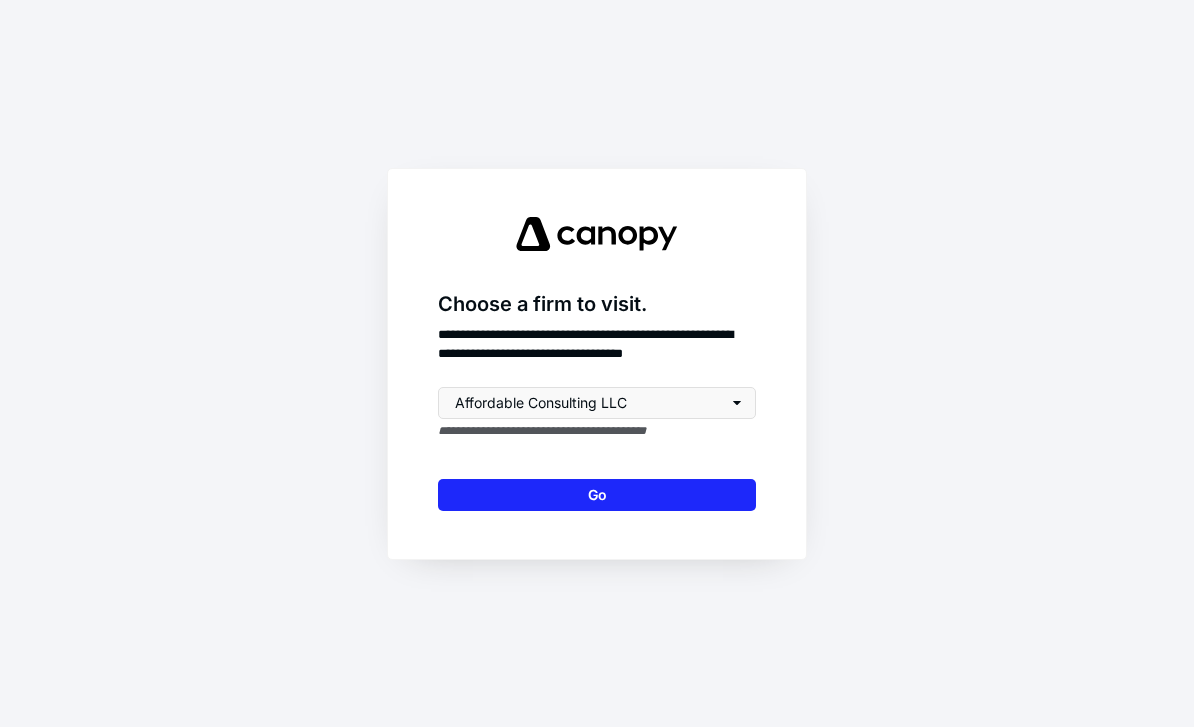 click on "Go" at bounding box center (597, 495) 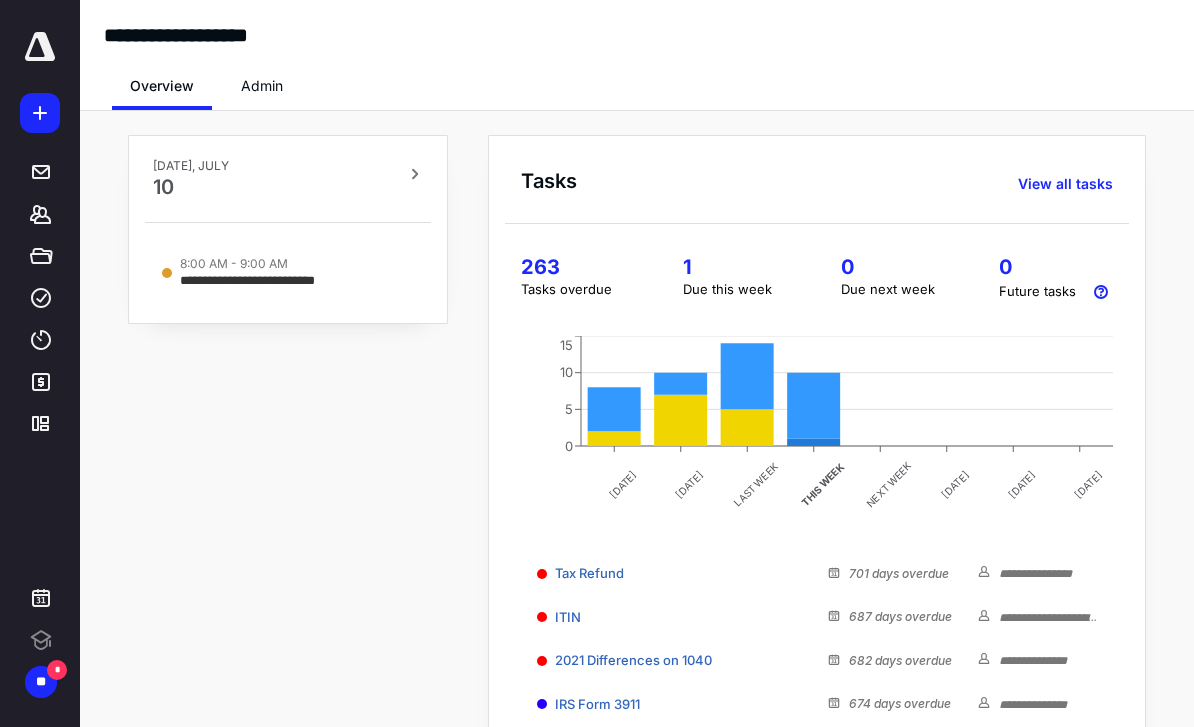 scroll, scrollTop: 0, scrollLeft: 0, axis: both 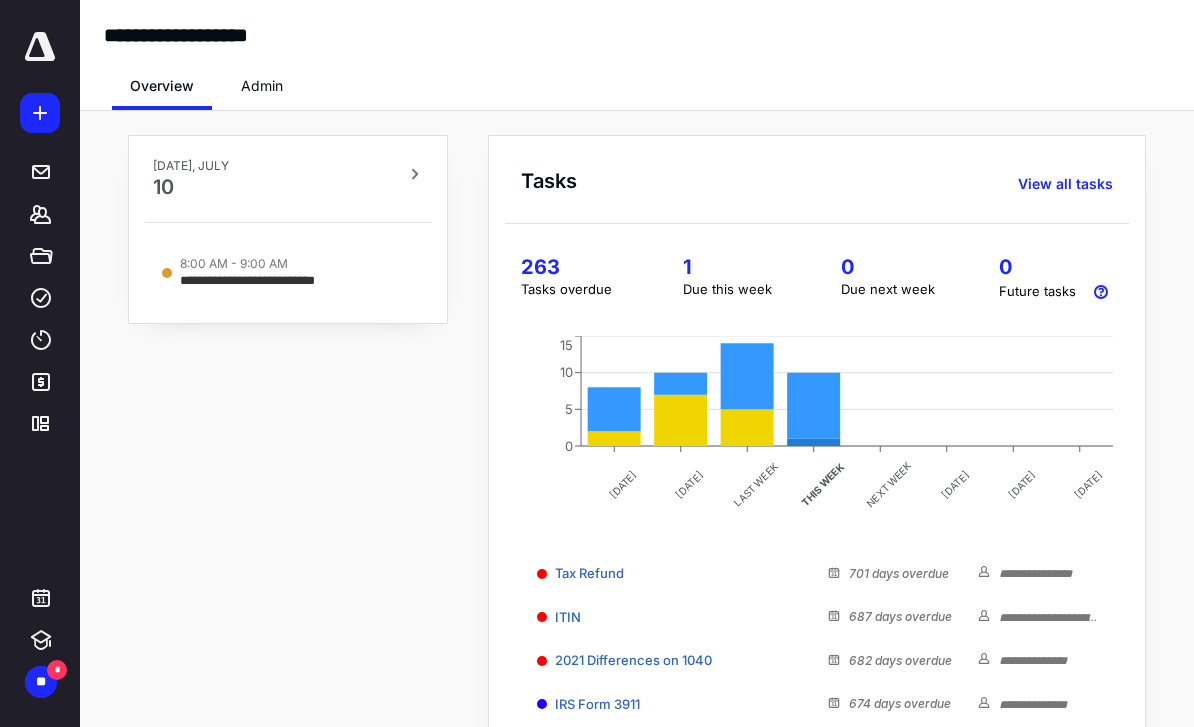 click 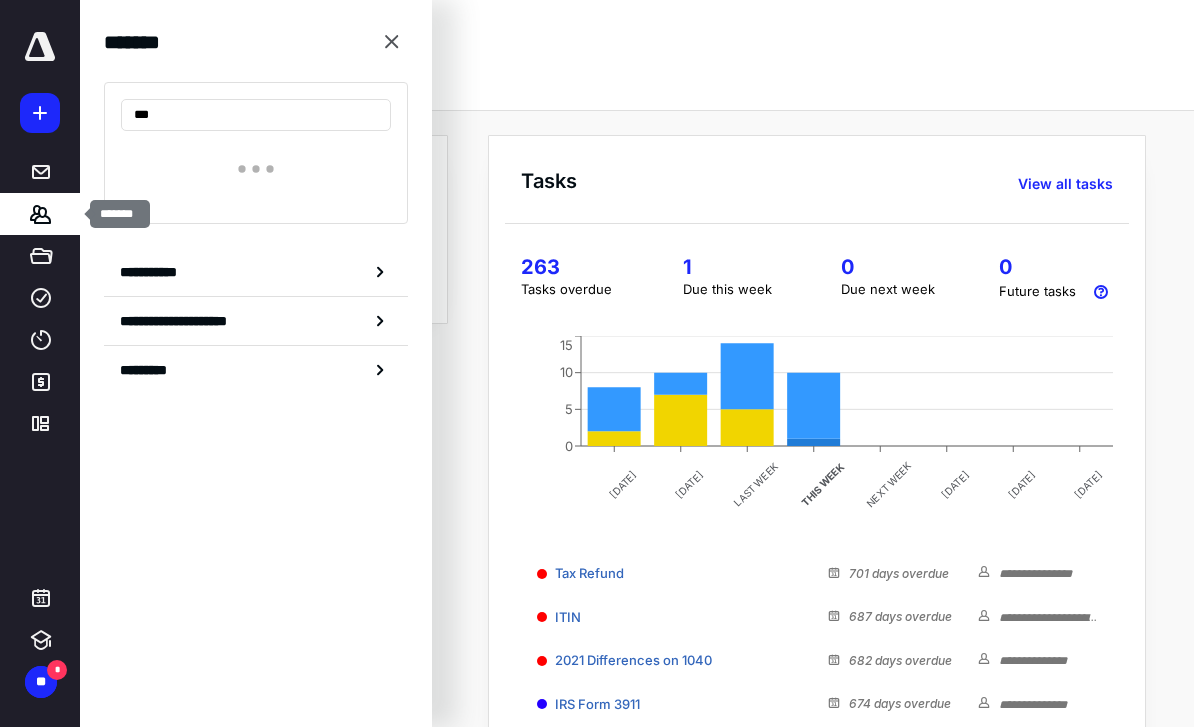 type on "****" 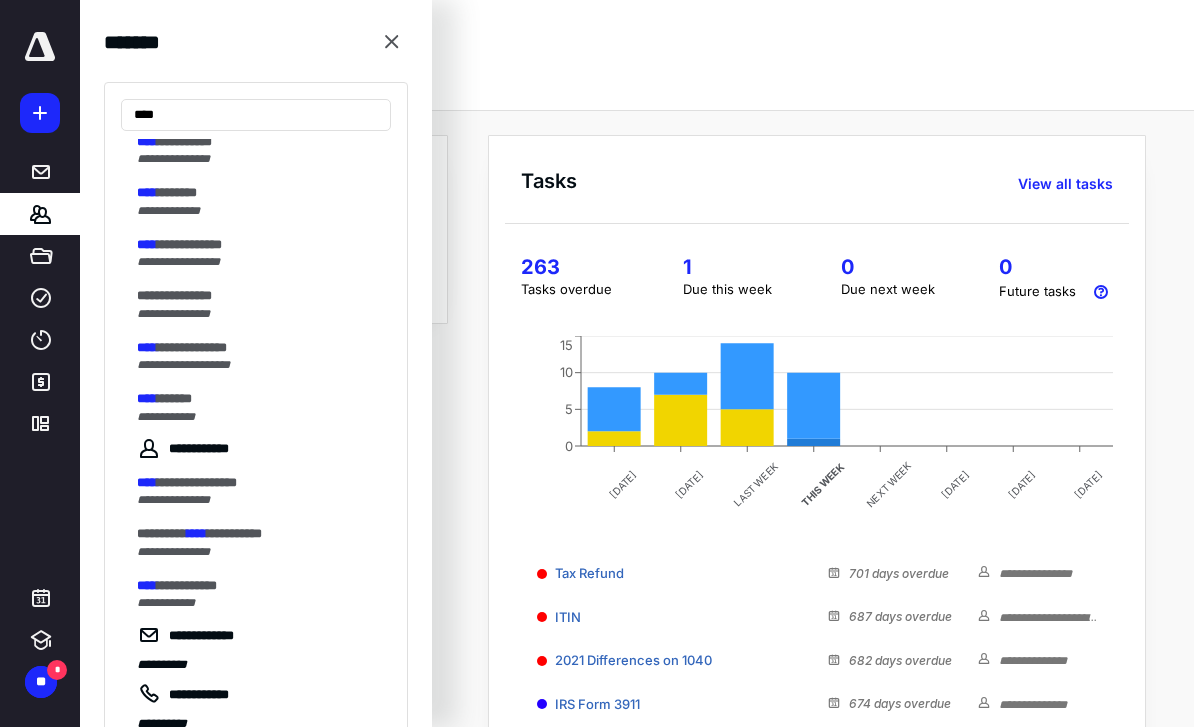 scroll, scrollTop: 126, scrollLeft: 0, axis: vertical 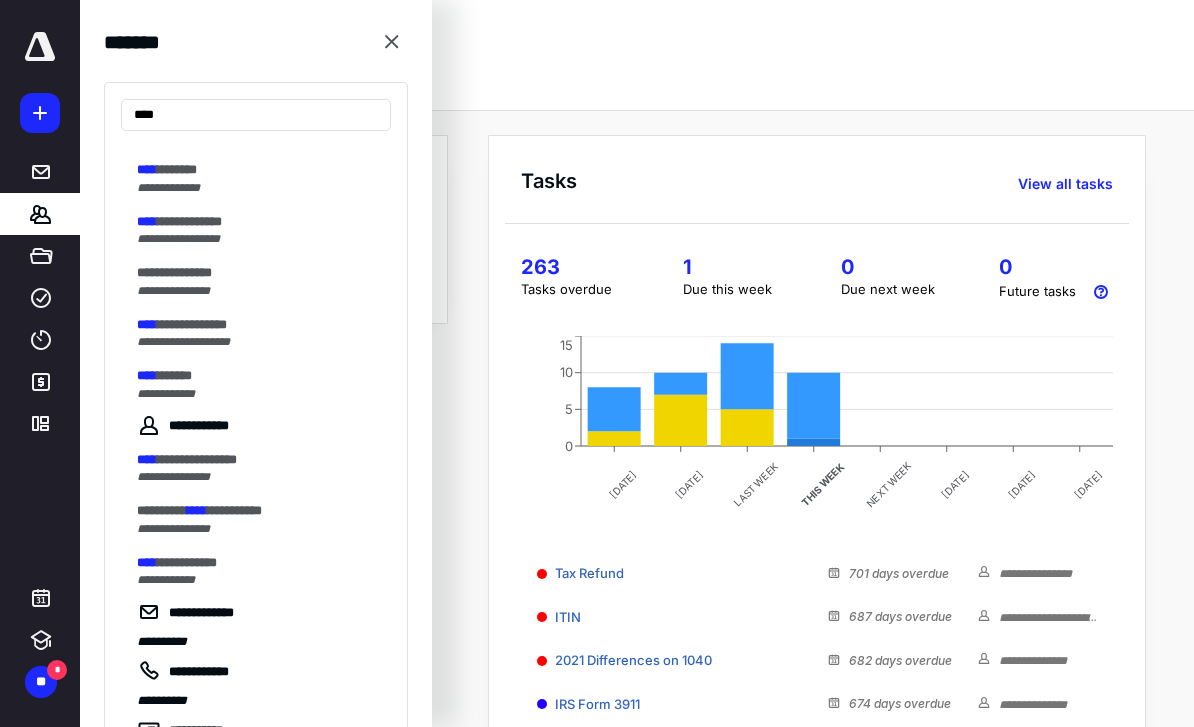 click on "*******" at bounding box center [177, 169] 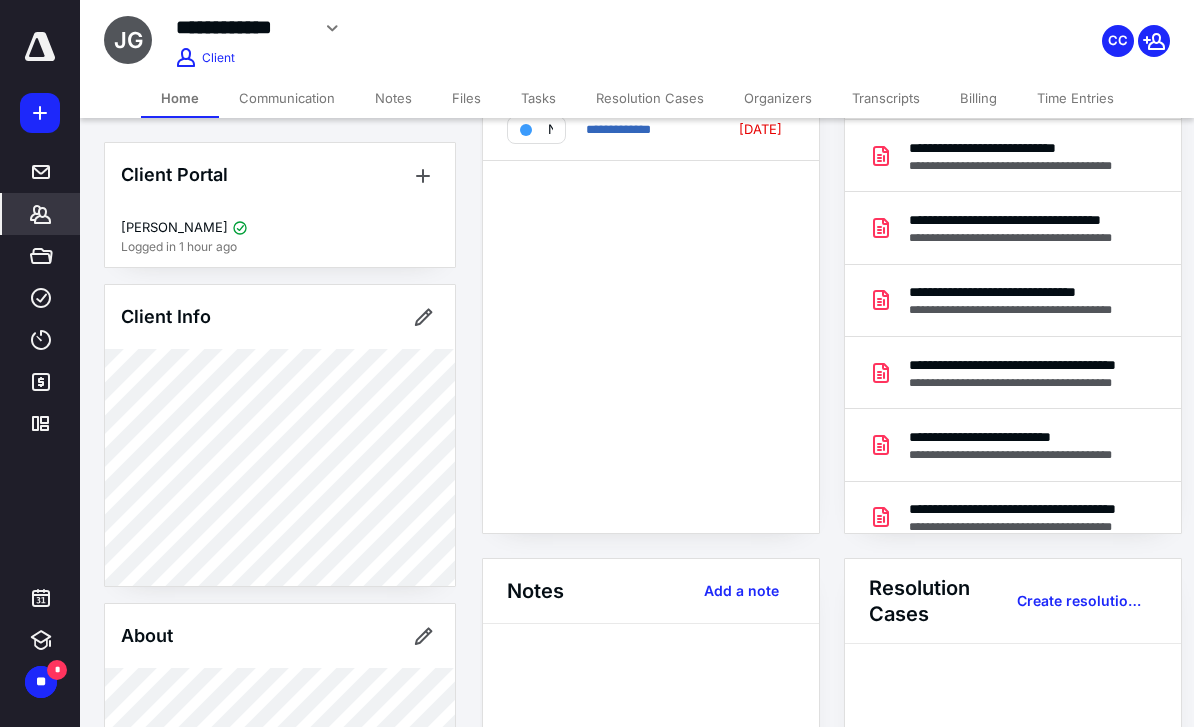 scroll, scrollTop: 0, scrollLeft: 0, axis: both 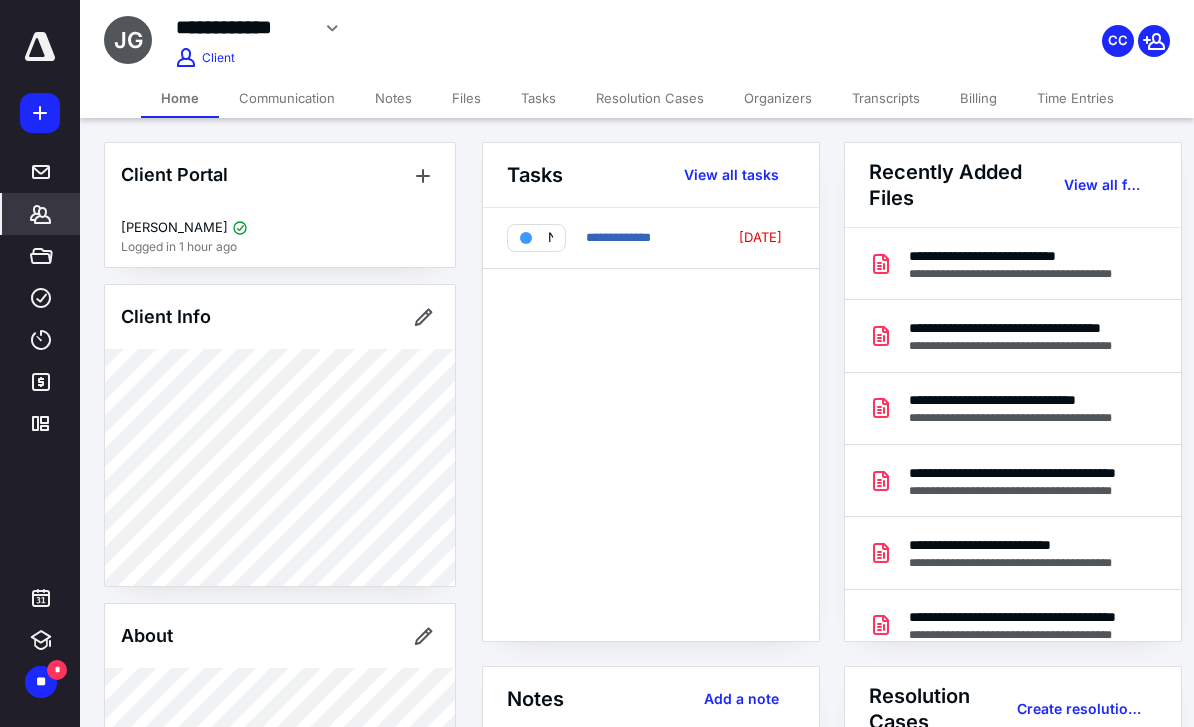 click on "Files" at bounding box center [466, 98] 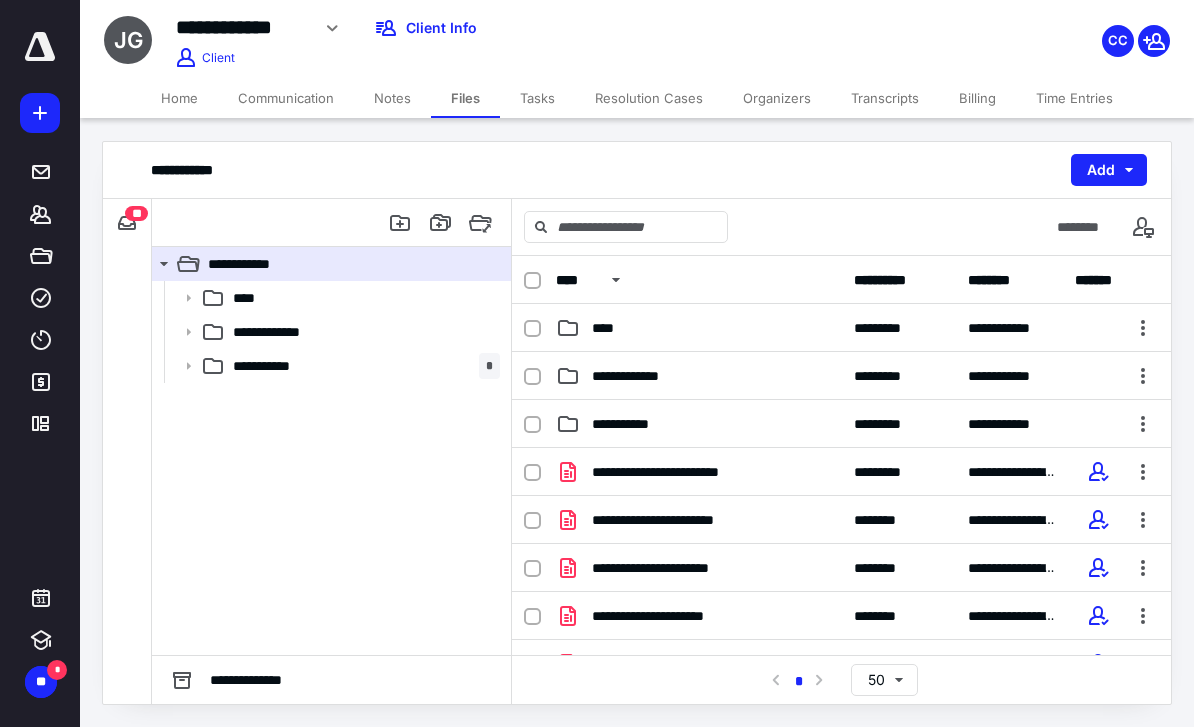 click on "**********" at bounding box center [272, 366] 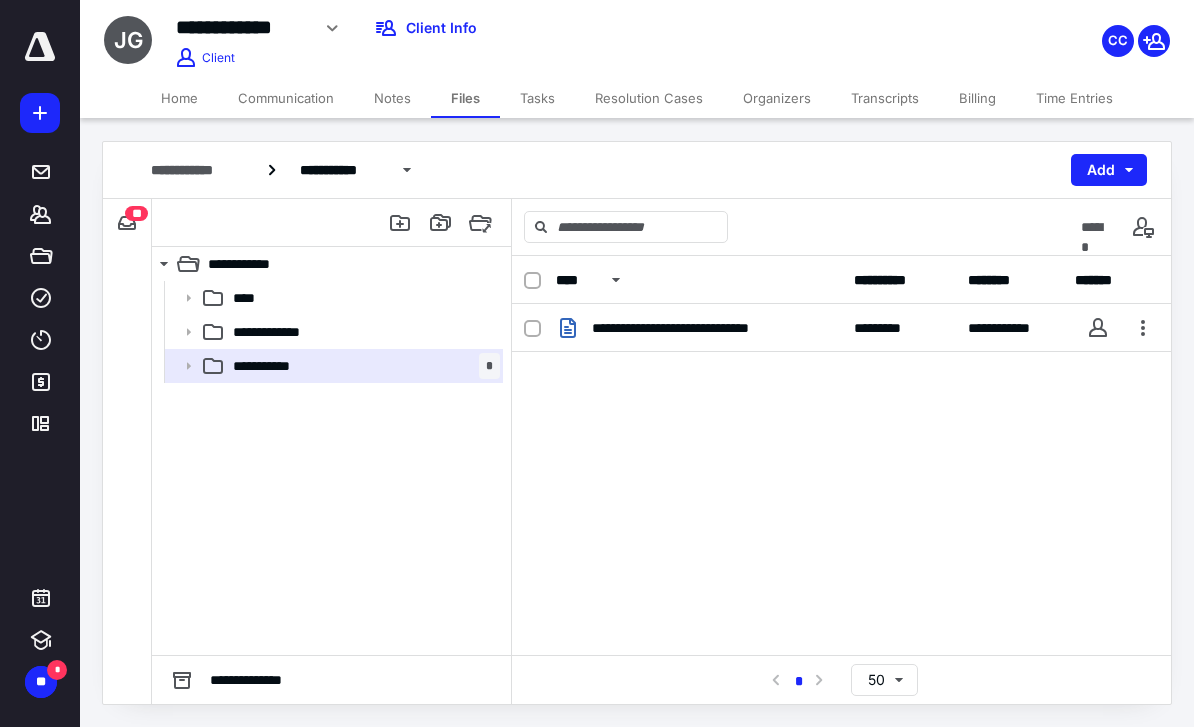 click 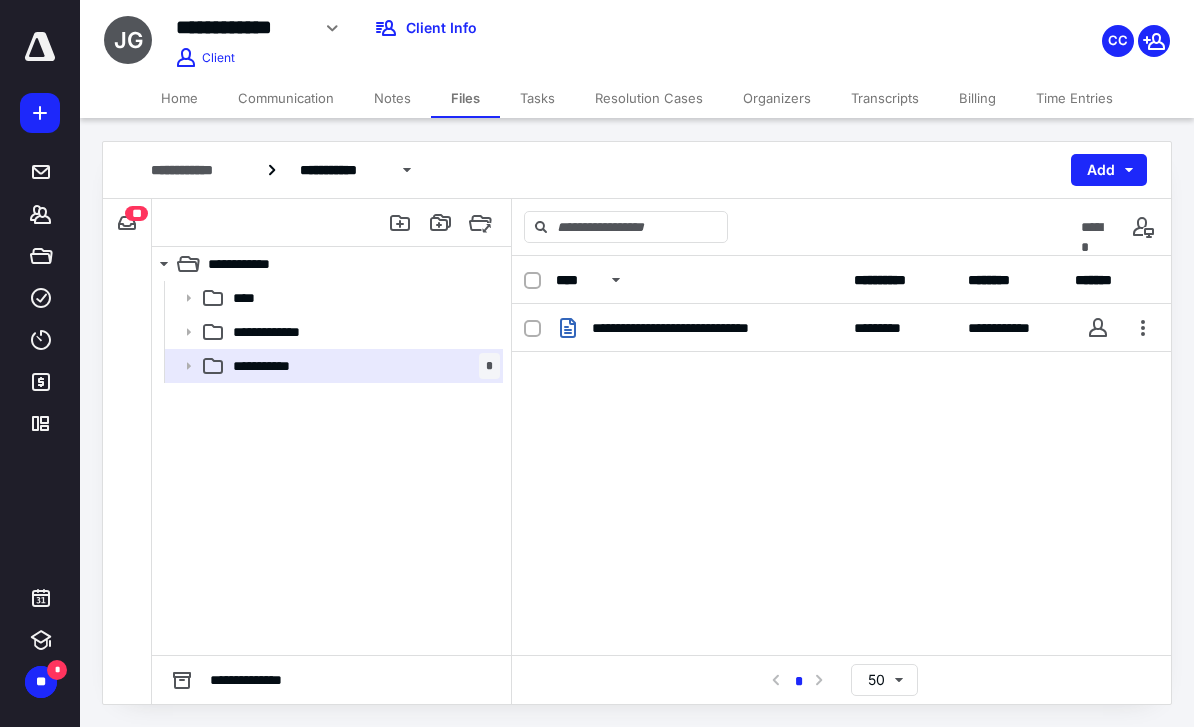 click 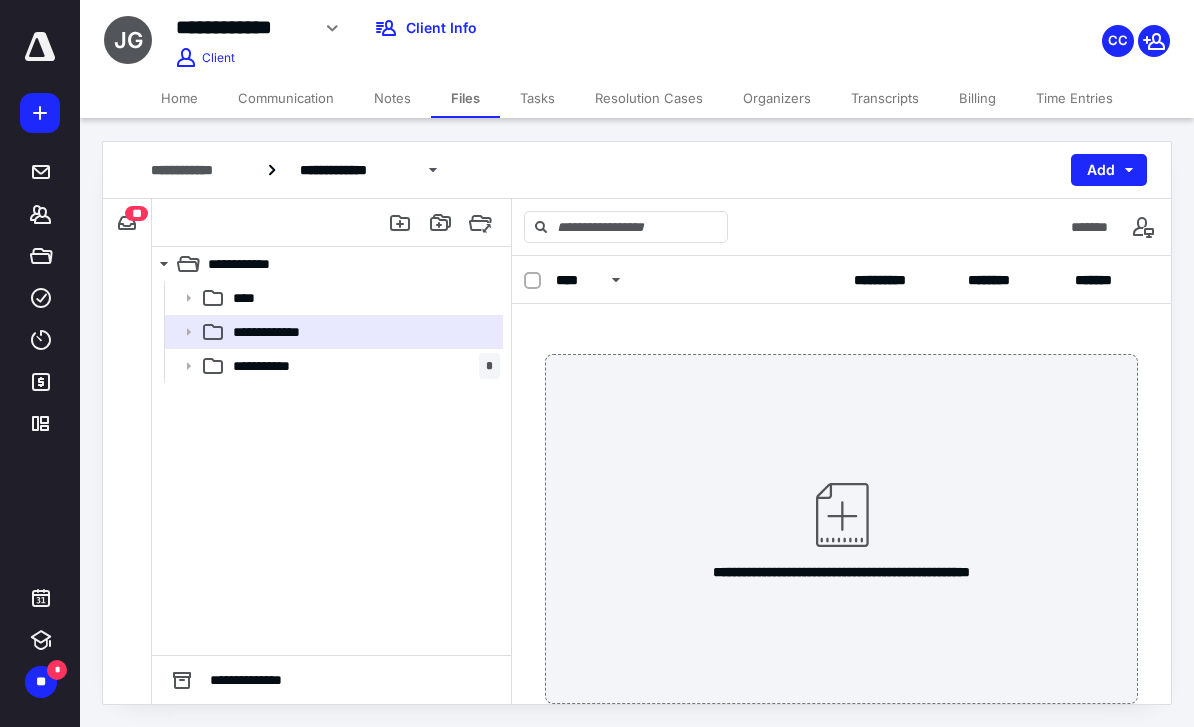 click on "**********" at bounding box center (272, 366) 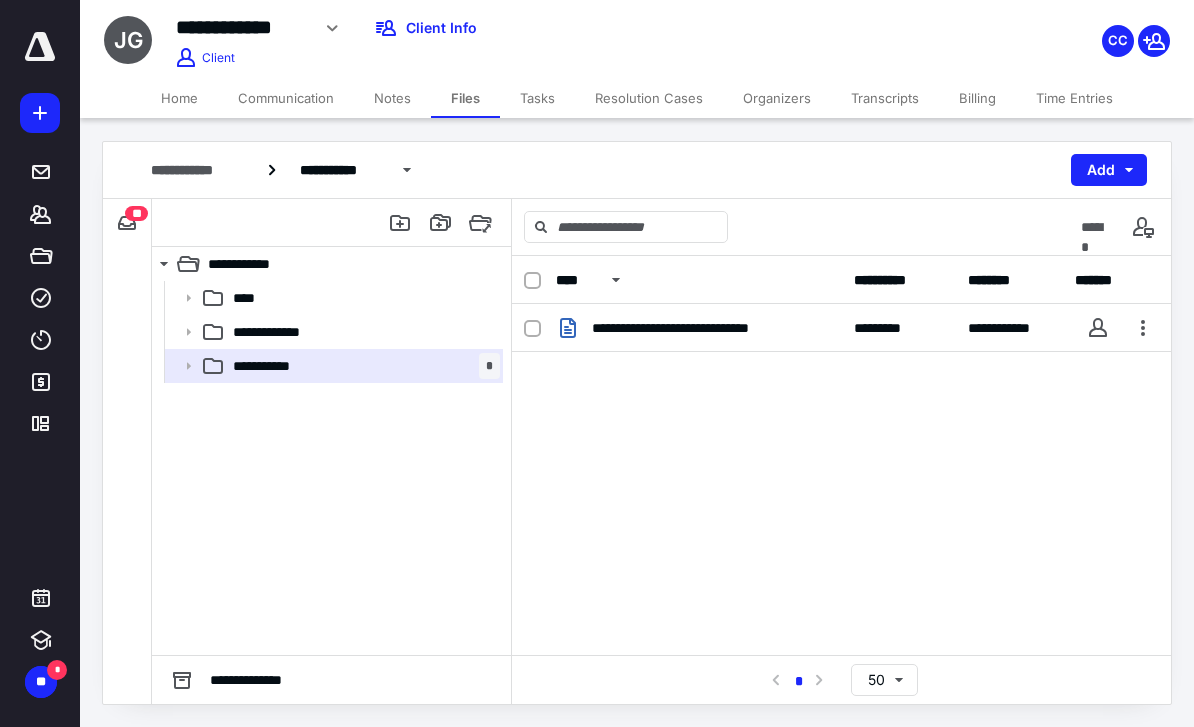 click on "**" at bounding box center [136, 213] 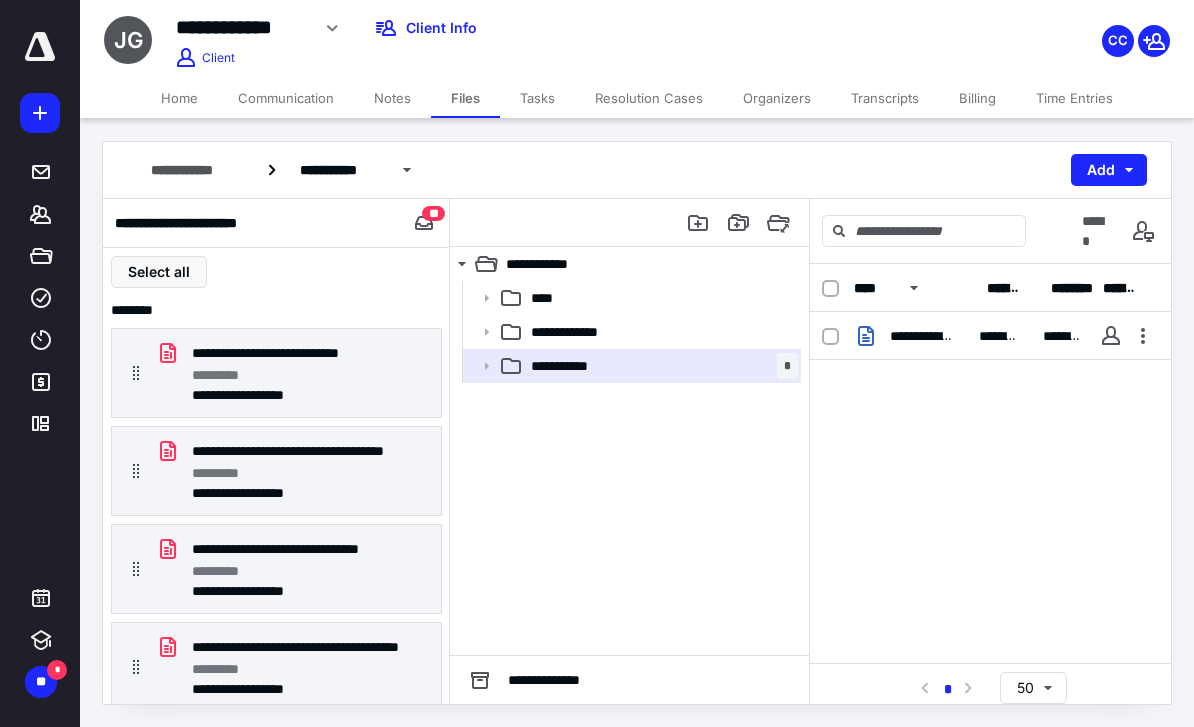 click on "**********" at bounding box center [629, 468] 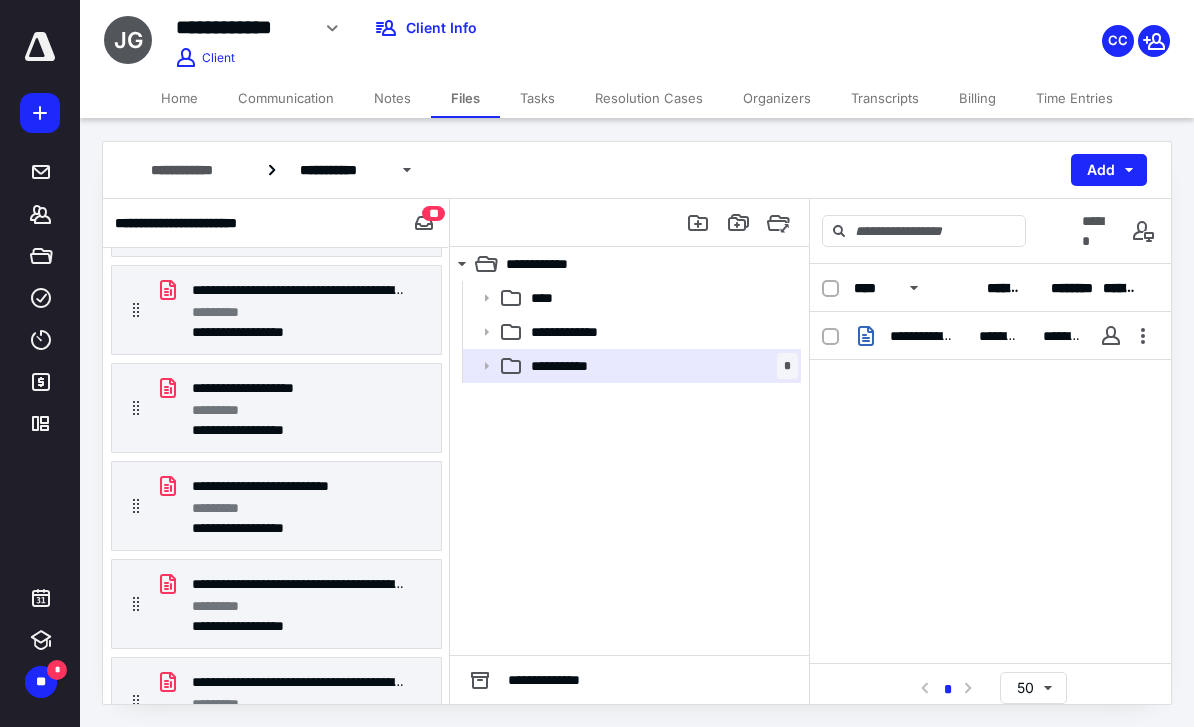 scroll, scrollTop: 1523, scrollLeft: 0, axis: vertical 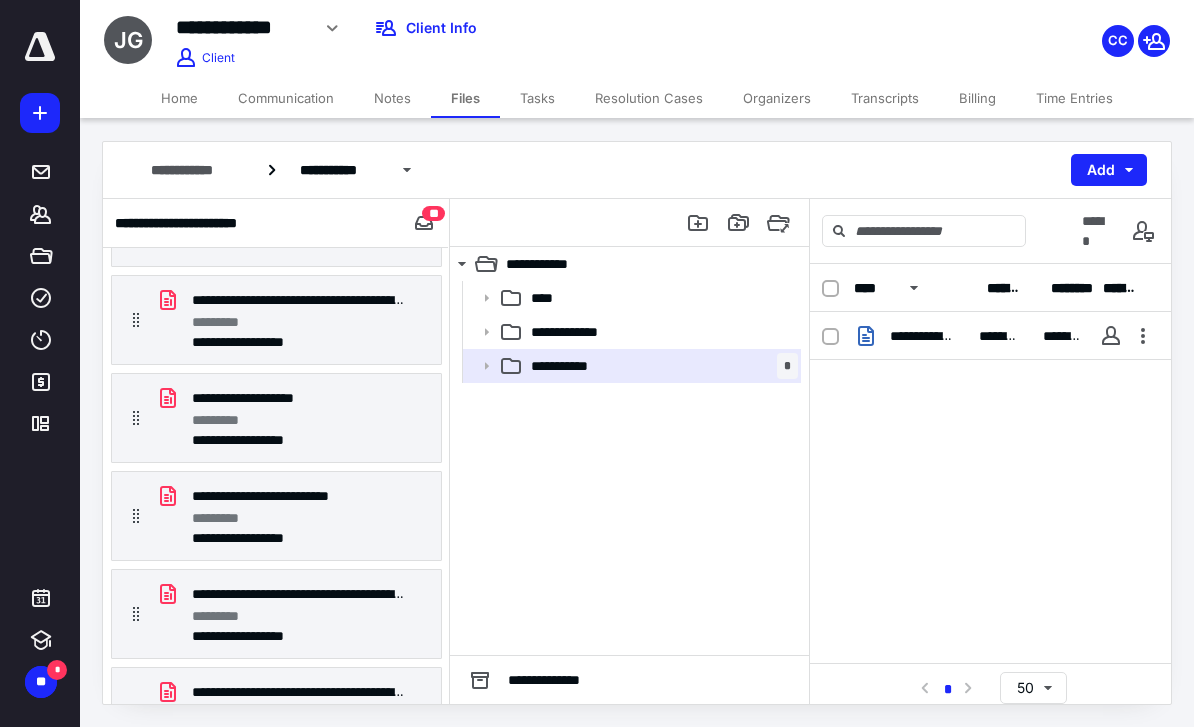 click on "Organizers" at bounding box center (777, 98) 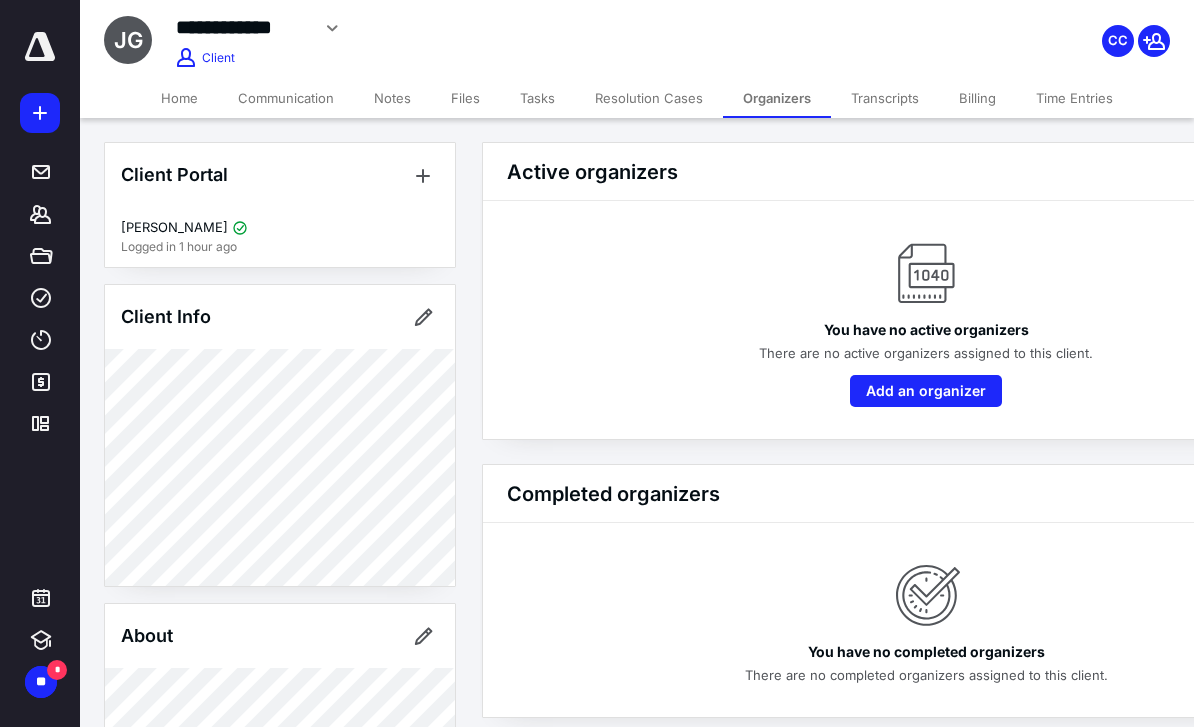 click on "Tasks" at bounding box center [537, 98] 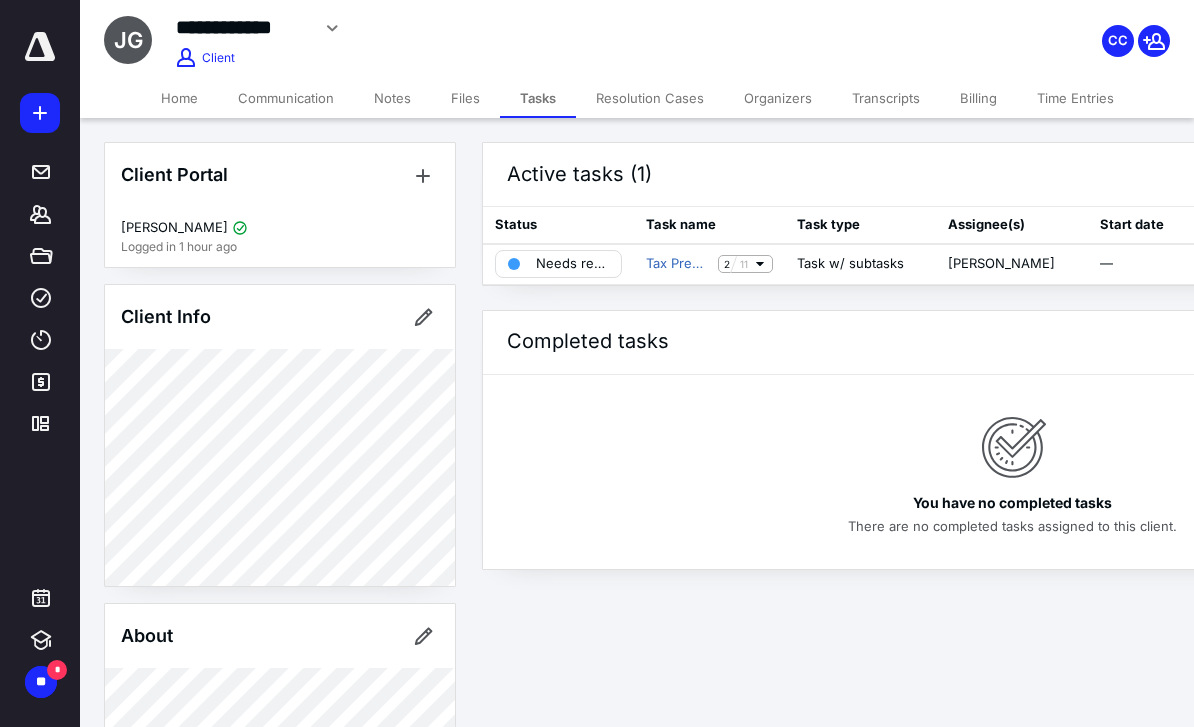 click on "Files" at bounding box center [465, 98] 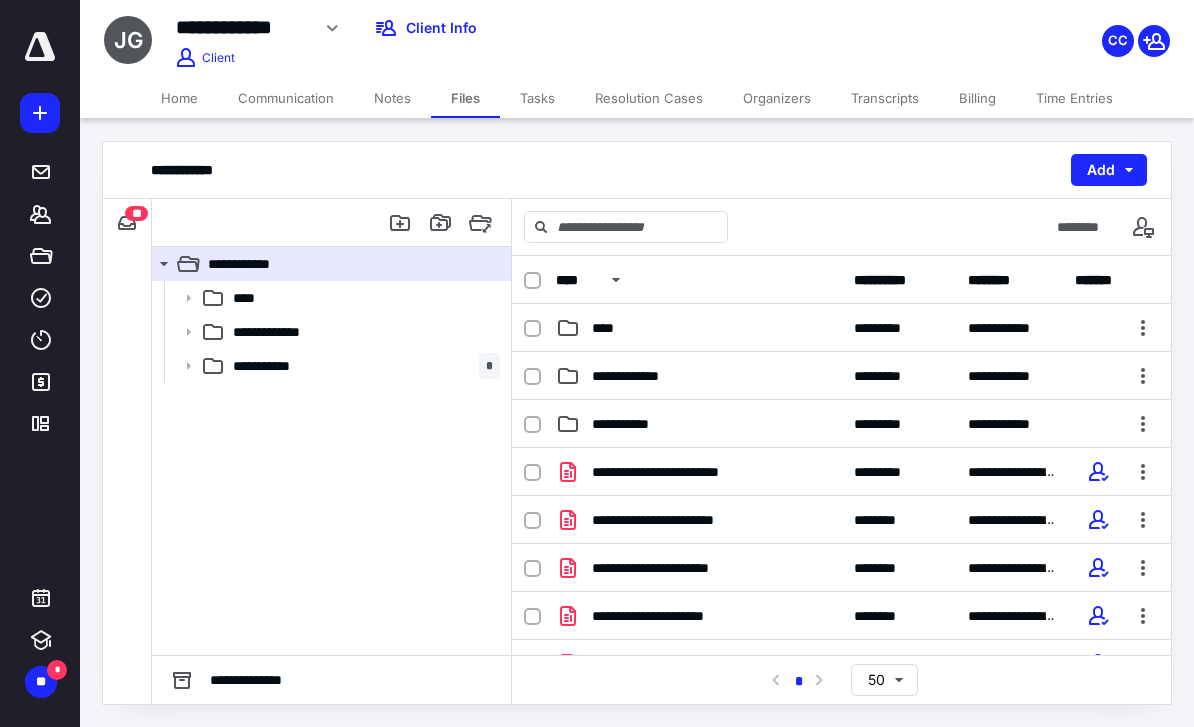 click on "****" at bounding box center (250, 298) 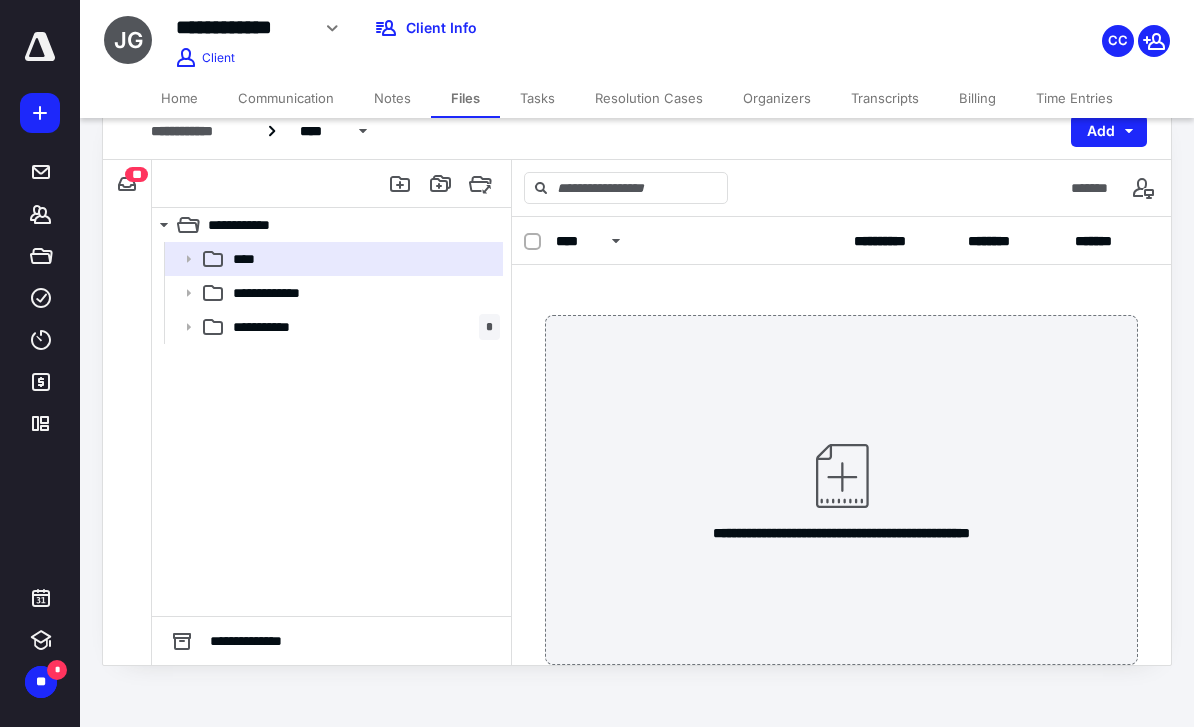 scroll, scrollTop: 64, scrollLeft: 0, axis: vertical 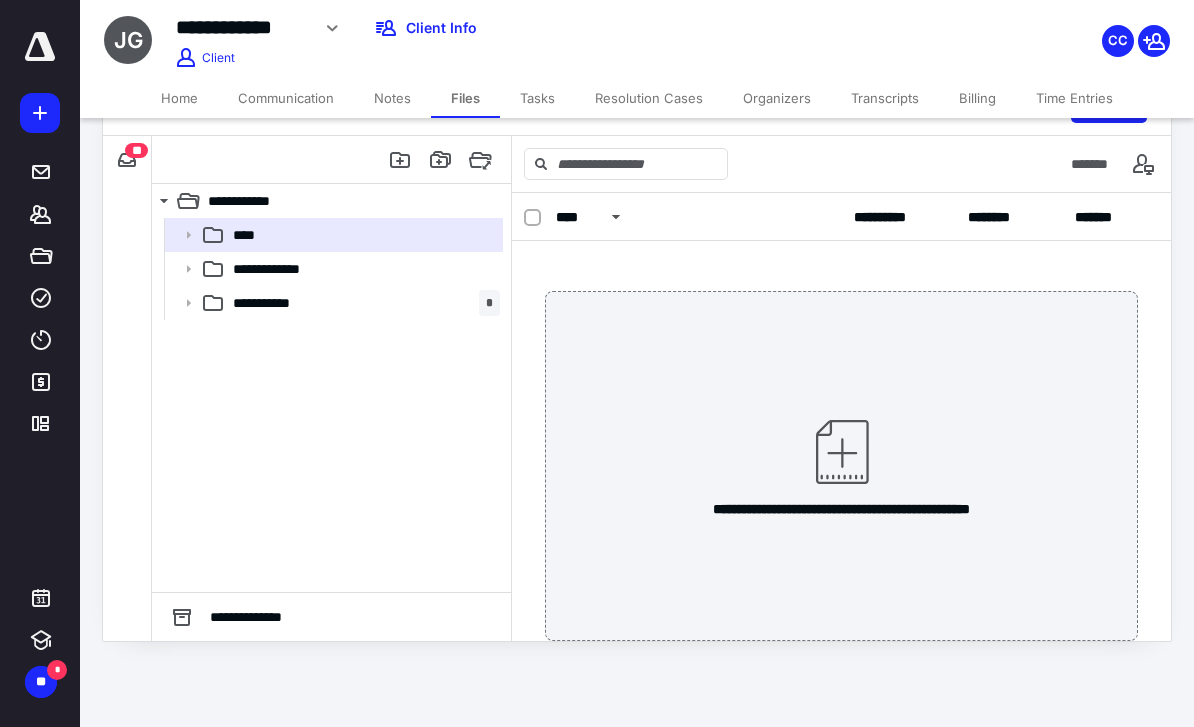 click on "**********" at bounding box center [284, 269] 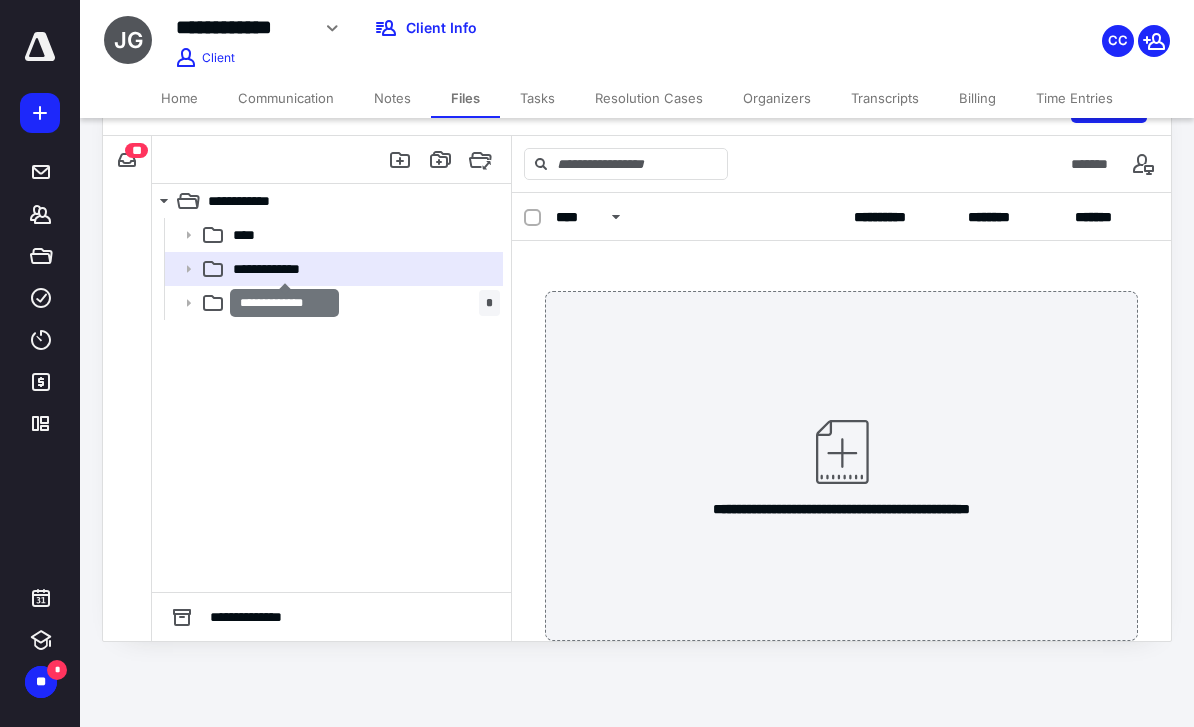 click on "**********" at bounding box center (362, 303) 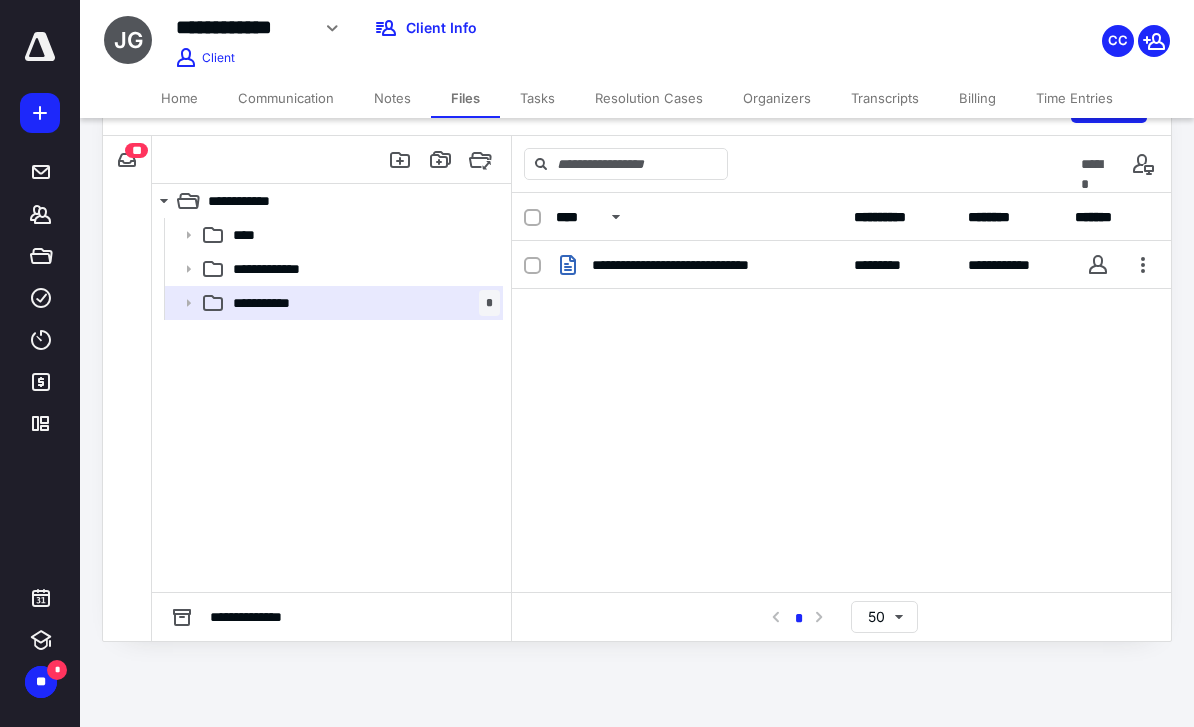 click on "**********" at bounding box center (702, 265) 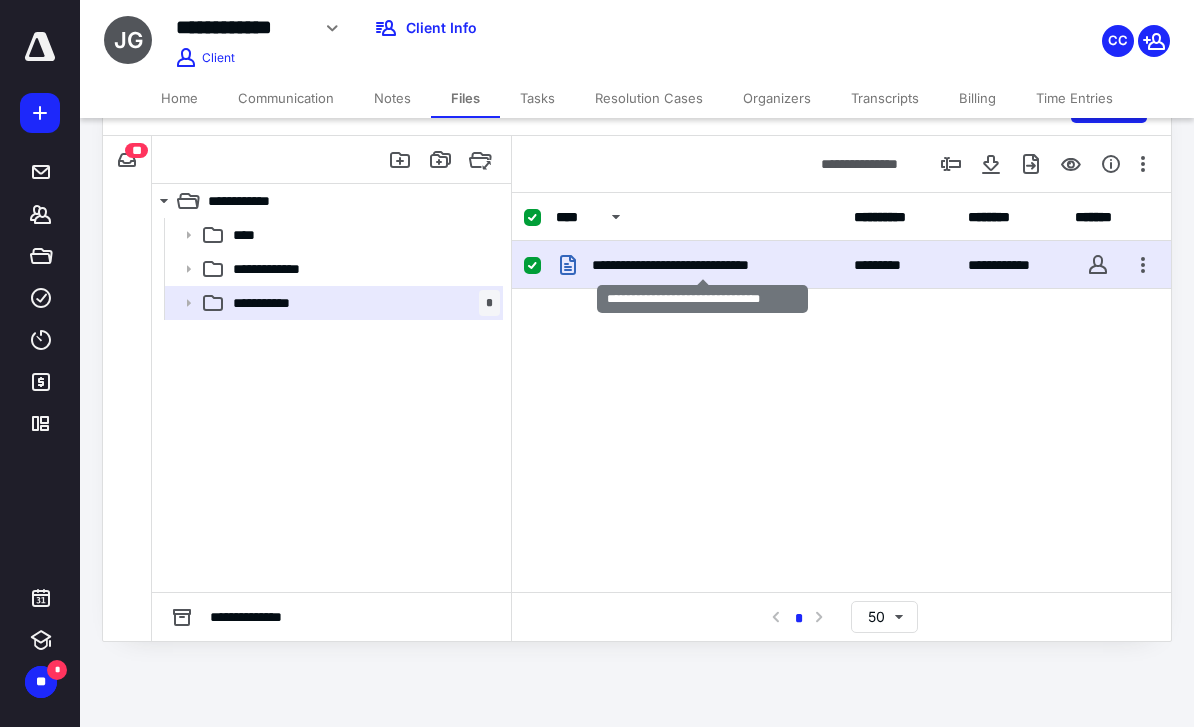 click on "**********" at bounding box center (702, 265) 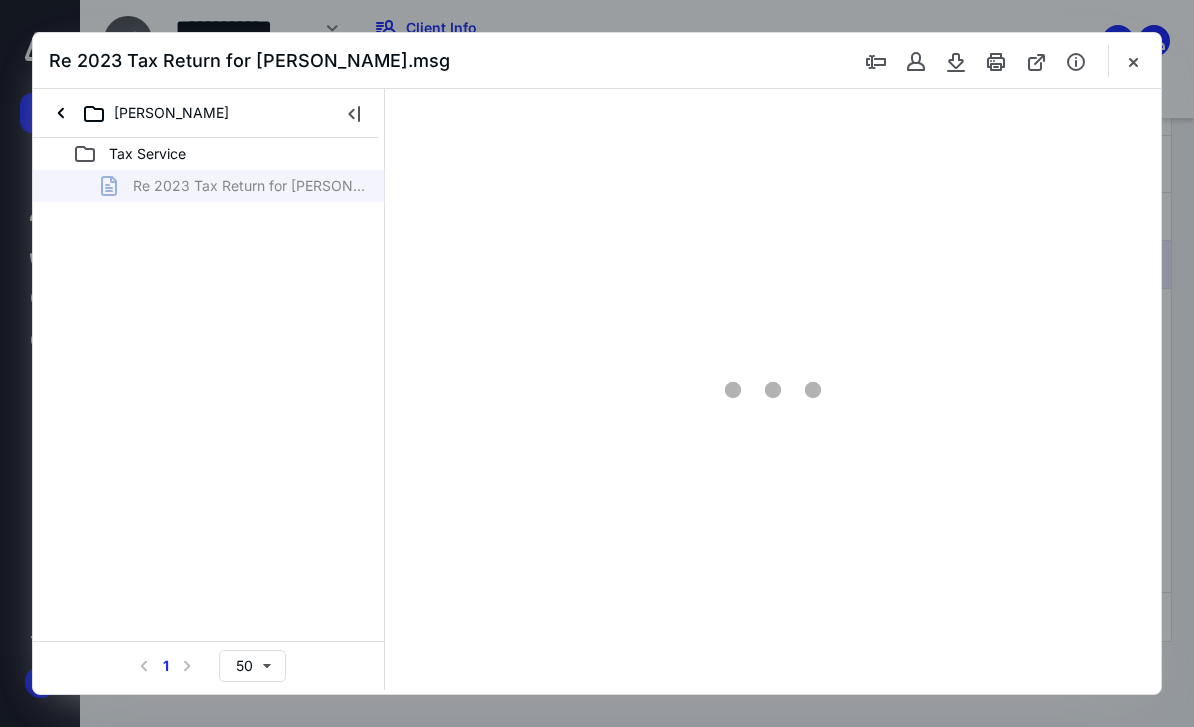 scroll, scrollTop: 0, scrollLeft: 0, axis: both 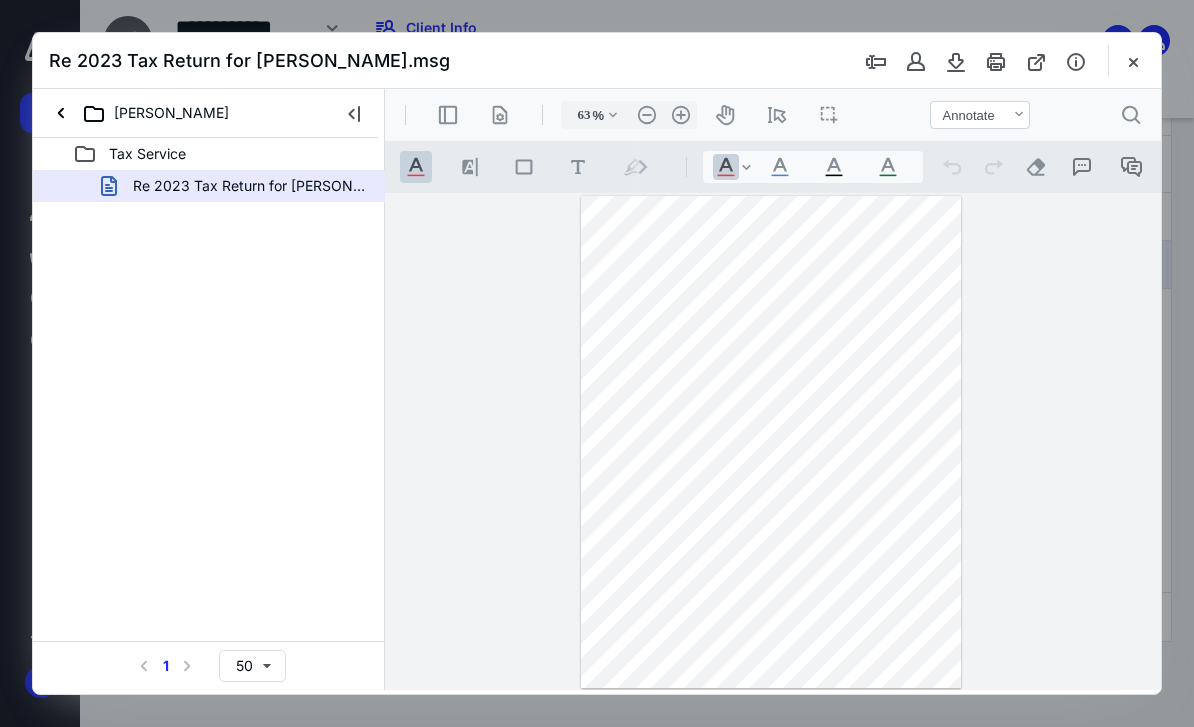 click on ".cls-1{fill:#abb0c4;} icon - header - sidebar - line .cls-1{fill:#abb0c4;} icon - header - page manipulation - line 63 % .cls-1{fill:#abb0c4;} icon - chevron - down .cls-1{fill:#abb0c4;} icon - header - zoom - out - line Current zoom is   63 % .cls-1{fill:#abb0c4;} icon - header - zoom - in - line icon-header-pan20 .cls-1{fill:#abb0c4;} icon - header - select - line icon / operation / multi select View Annotate Shapes Annotate .cls-1{fill:#abb0c4;} icon - chevron - down View Annotate Shapes .cls-1{fill:#abb0c4;} icon - header - search" at bounding box center (773, 115) 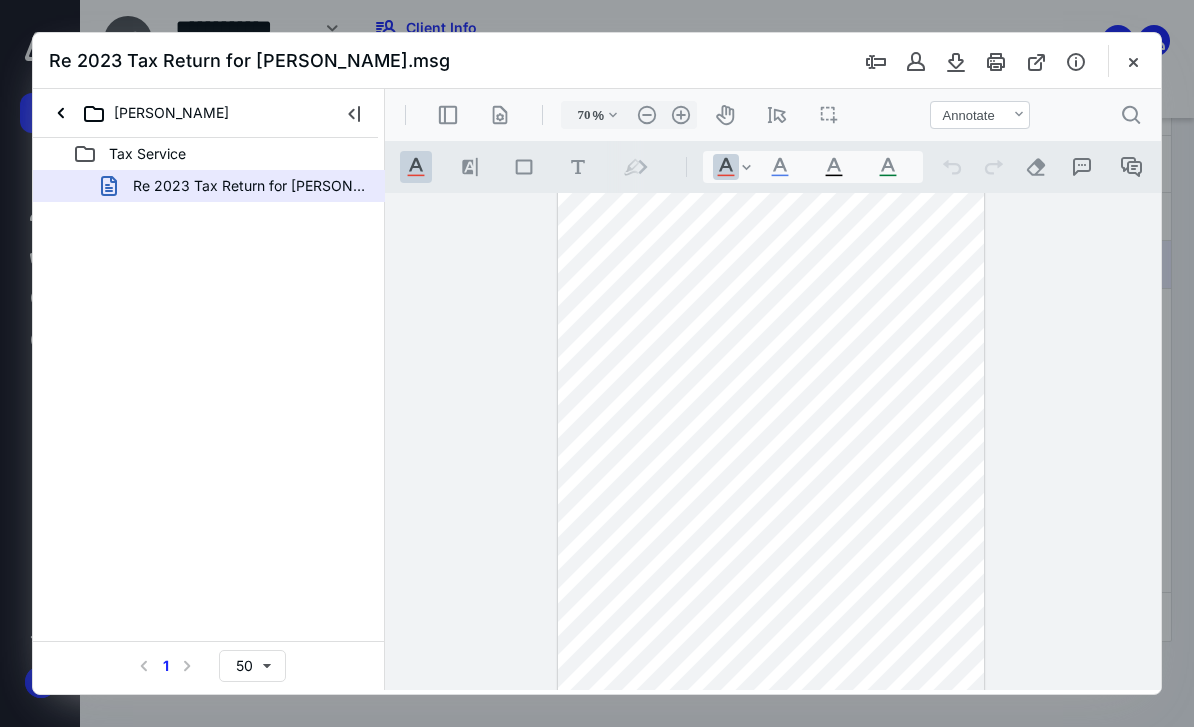 click on ".cls-1{fill:#abb0c4;} icon - header - zoom - in - line" at bounding box center (681, 115) 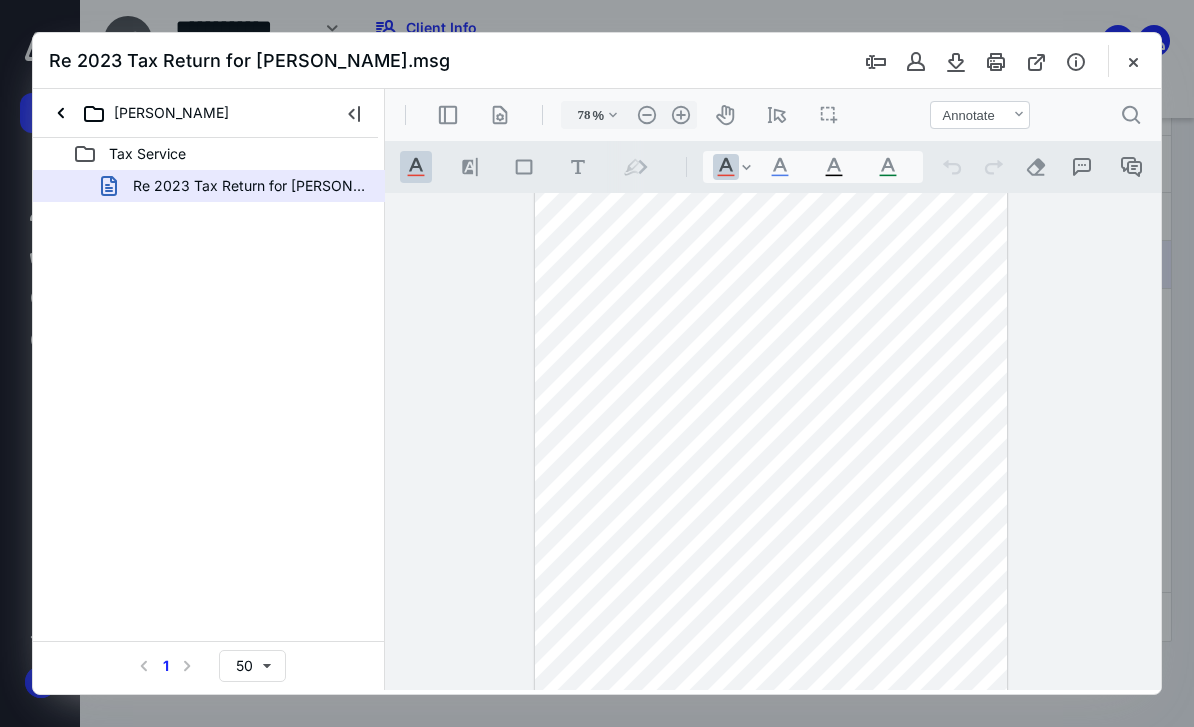click on ".cls-1{fill:#abb0c4;} icon - header - zoom - in - line" at bounding box center [681, 115] 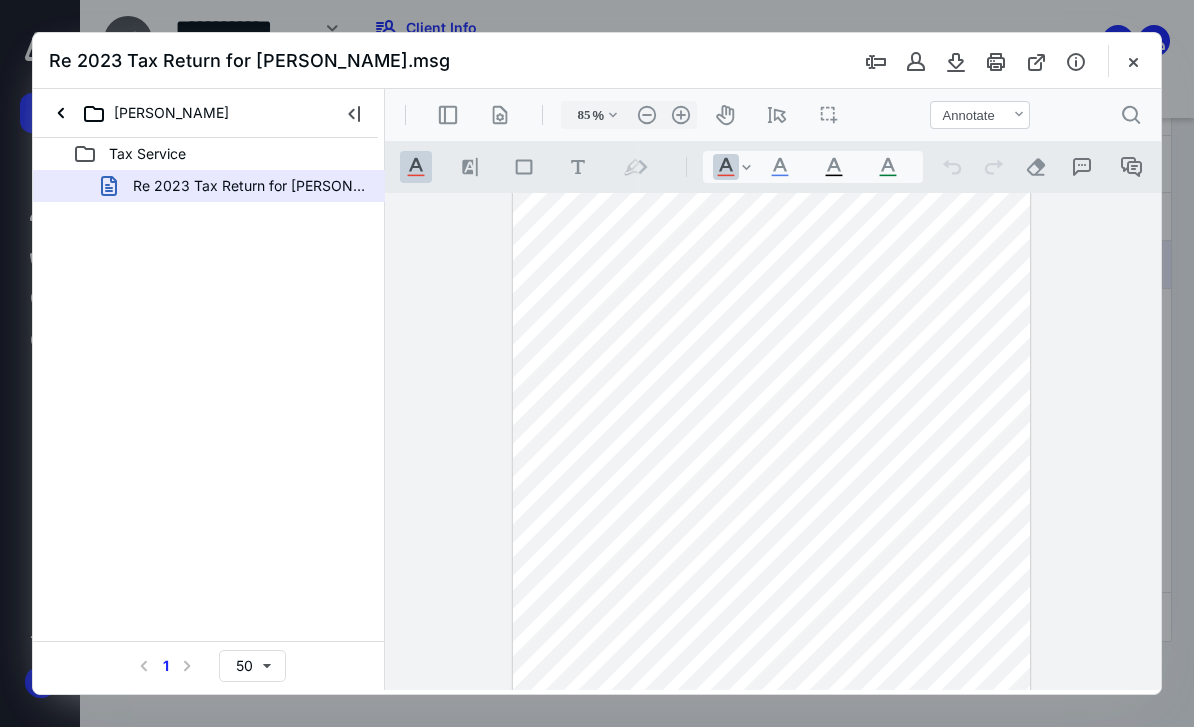 click on ".cls-1{fill:#abb0c4;} icon - header - zoom - in - line" at bounding box center [681, 115] 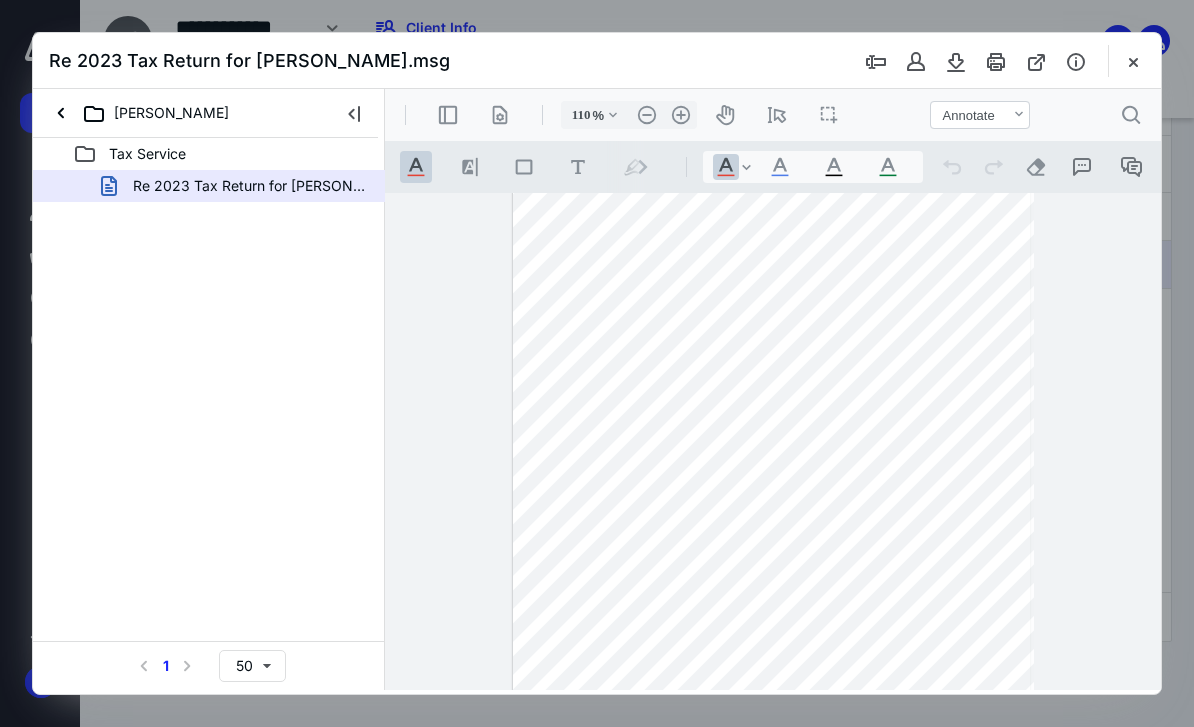 scroll, scrollTop: 146, scrollLeft: 0, axis: vertical 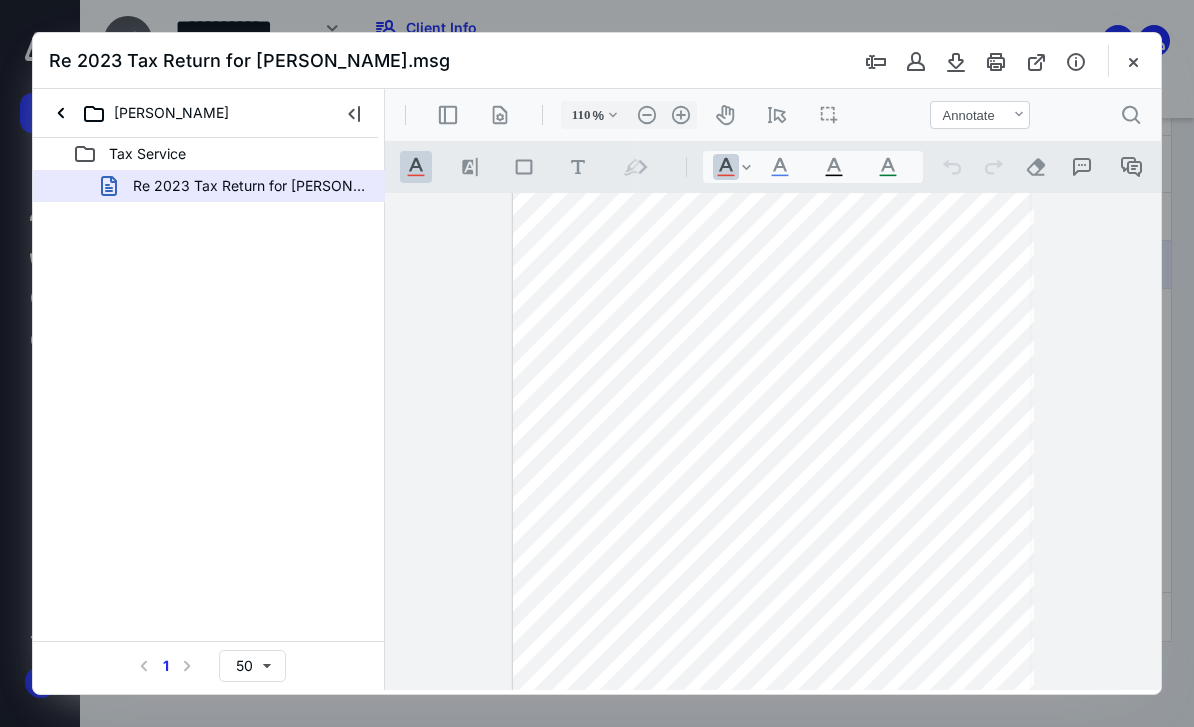 click on ".cls-1{fill:#abb0c4;} icon - header - zoom - in - line" at bounding box center [681, 115] 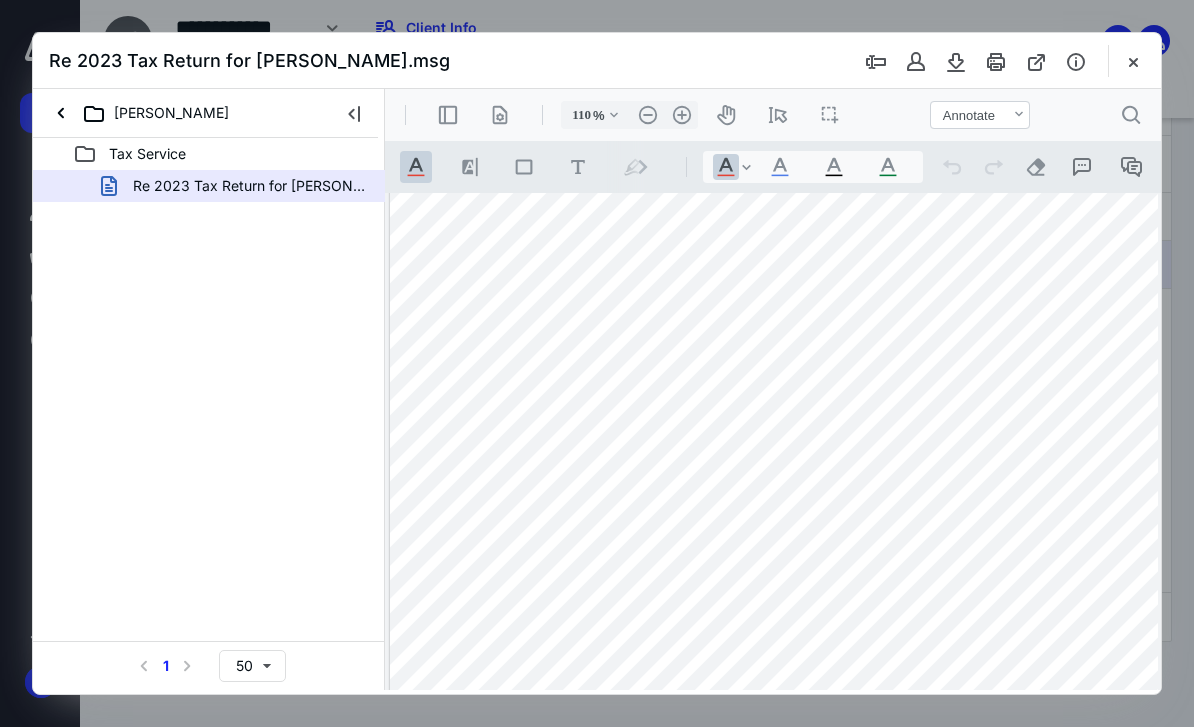 type on "135" 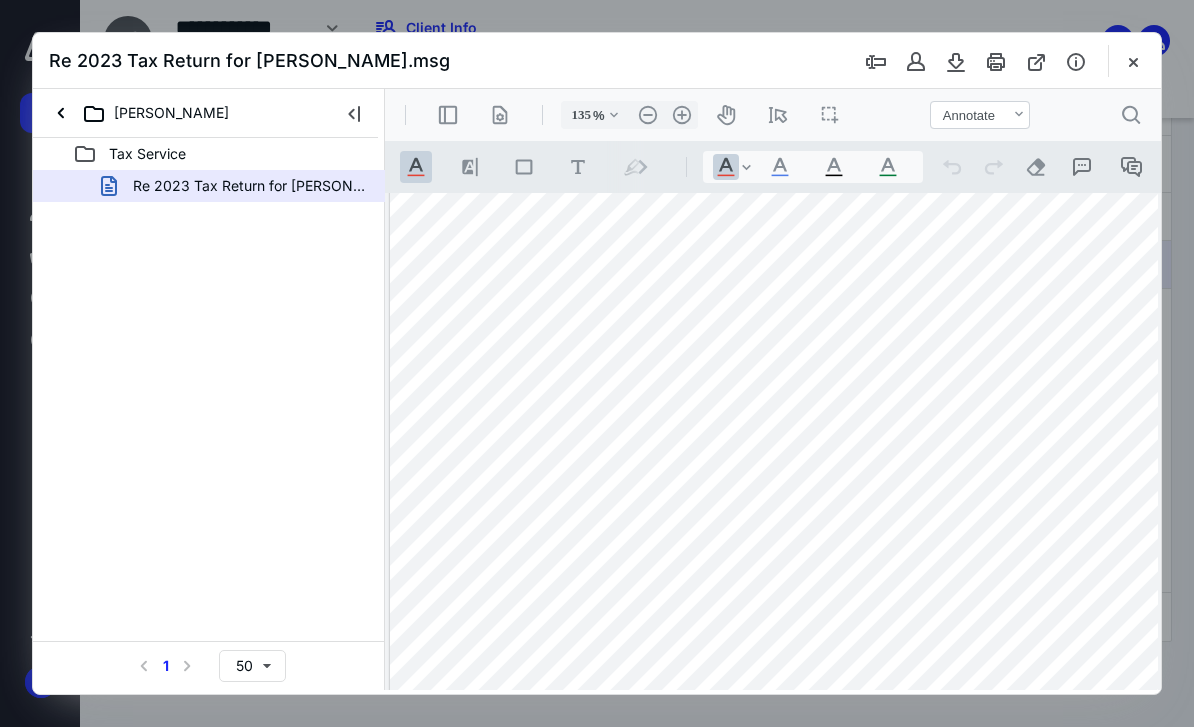 scroll, scrollTop: 224, scrollLeft: 30, axis: both 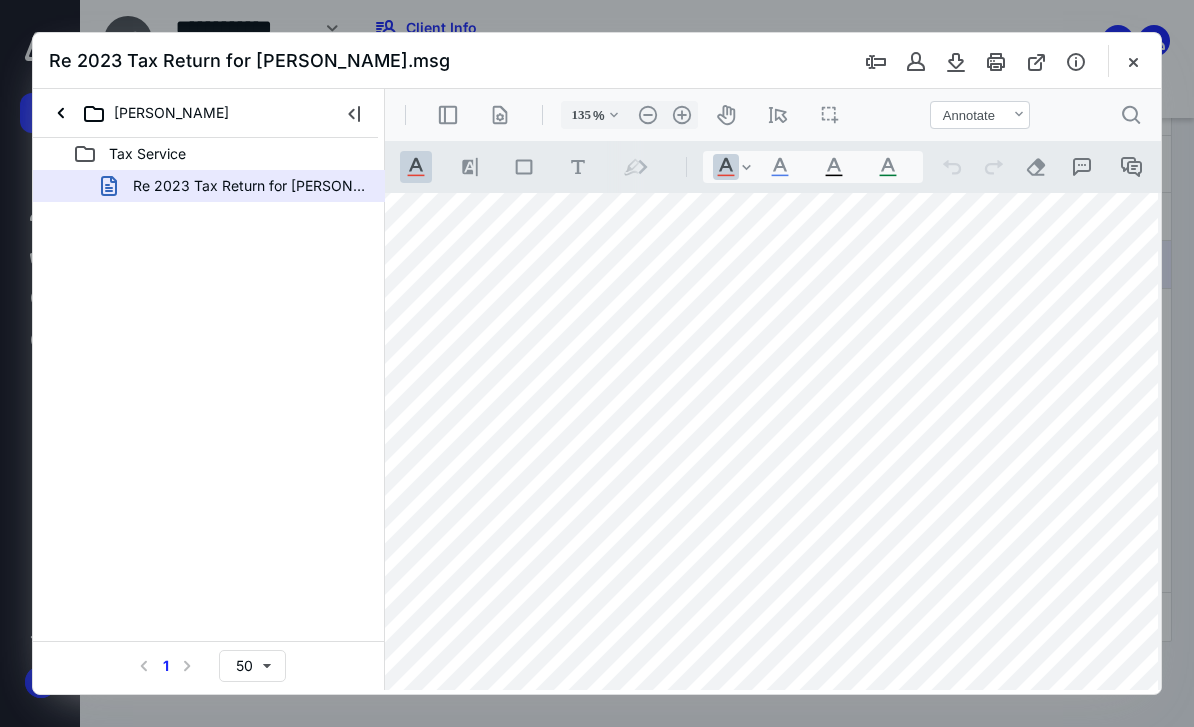 click at bounding box center [1133, 61] 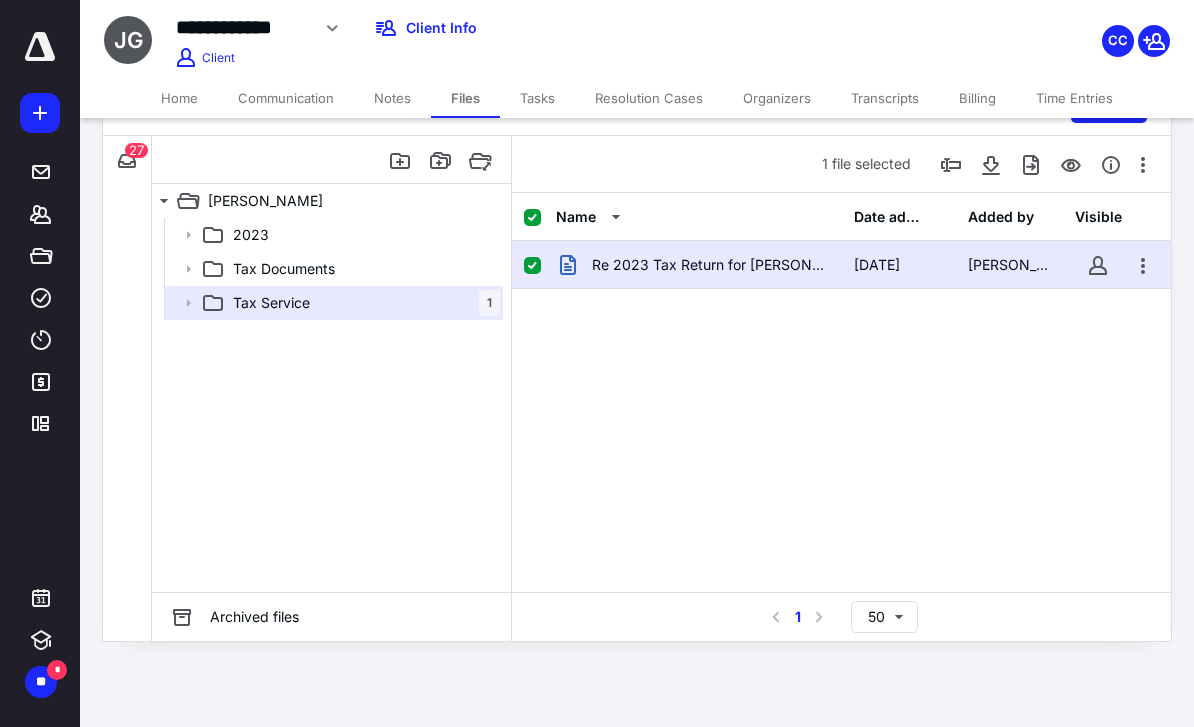 click on "2023 Tax Documents Tax Service 1" at bounding box center [331, 405] 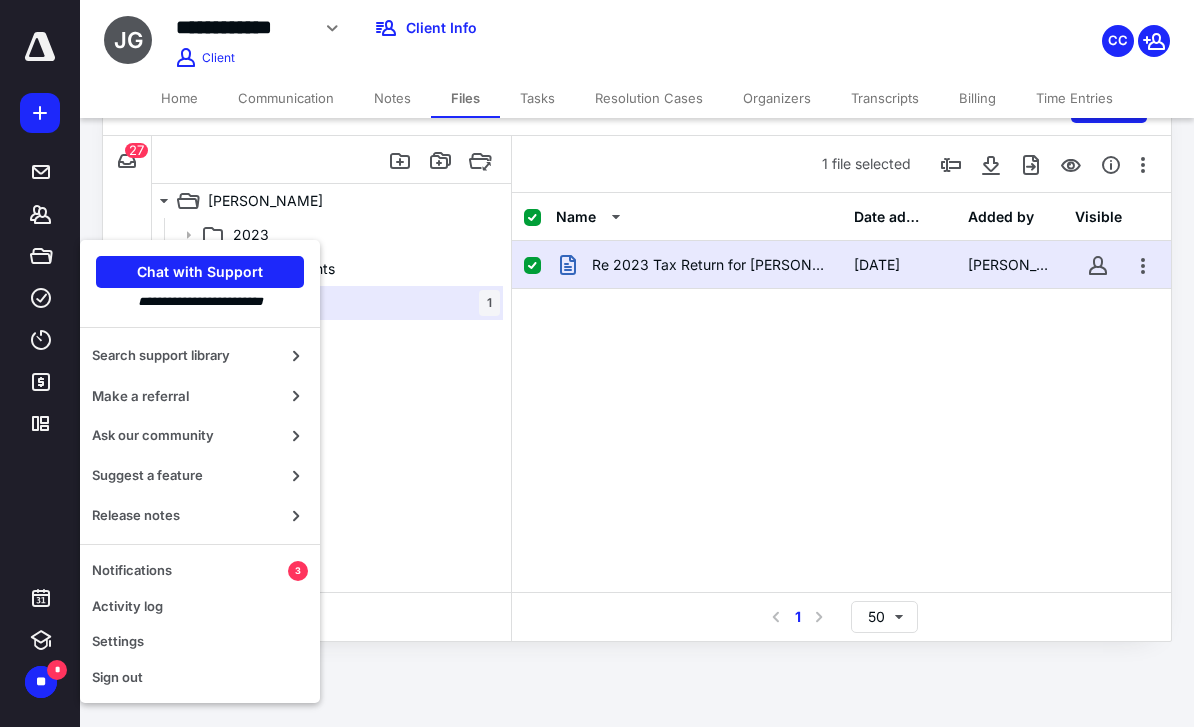 click on "Search support library Make a referral Ask our community Suggest a feature Release notes Notifications 3 Activity log Settings Sign out" at bounding box center [200, 507] 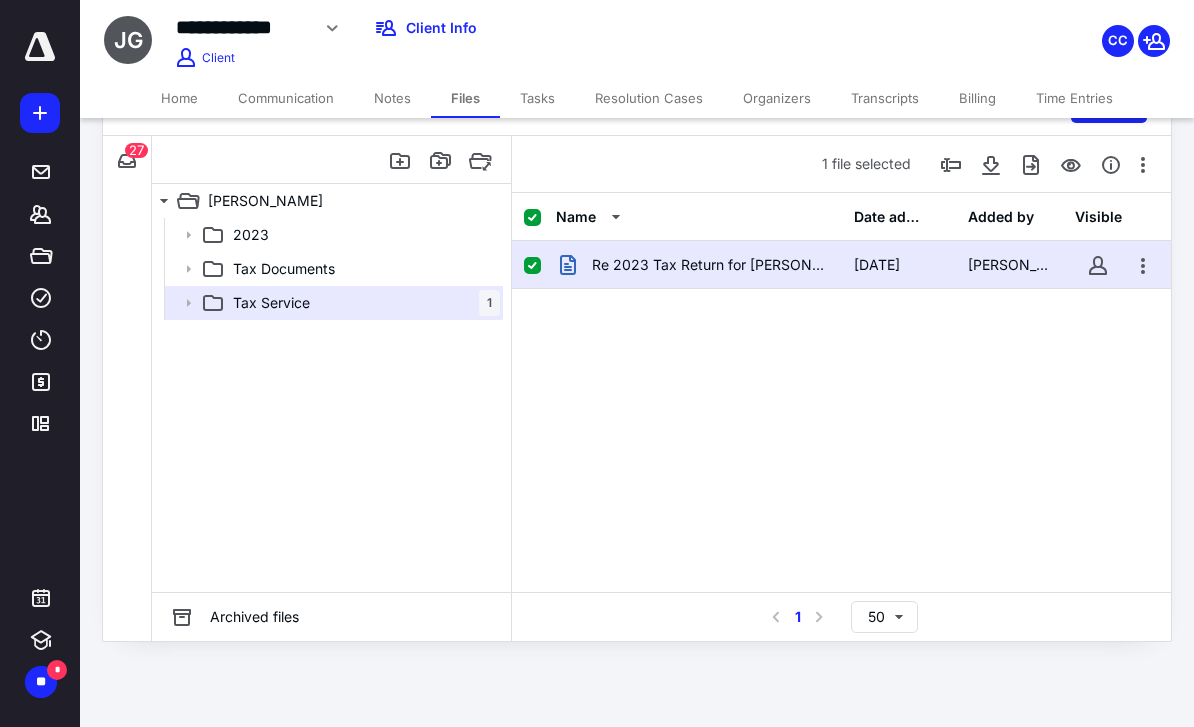 click on "*" at bounding box center [57, 670] 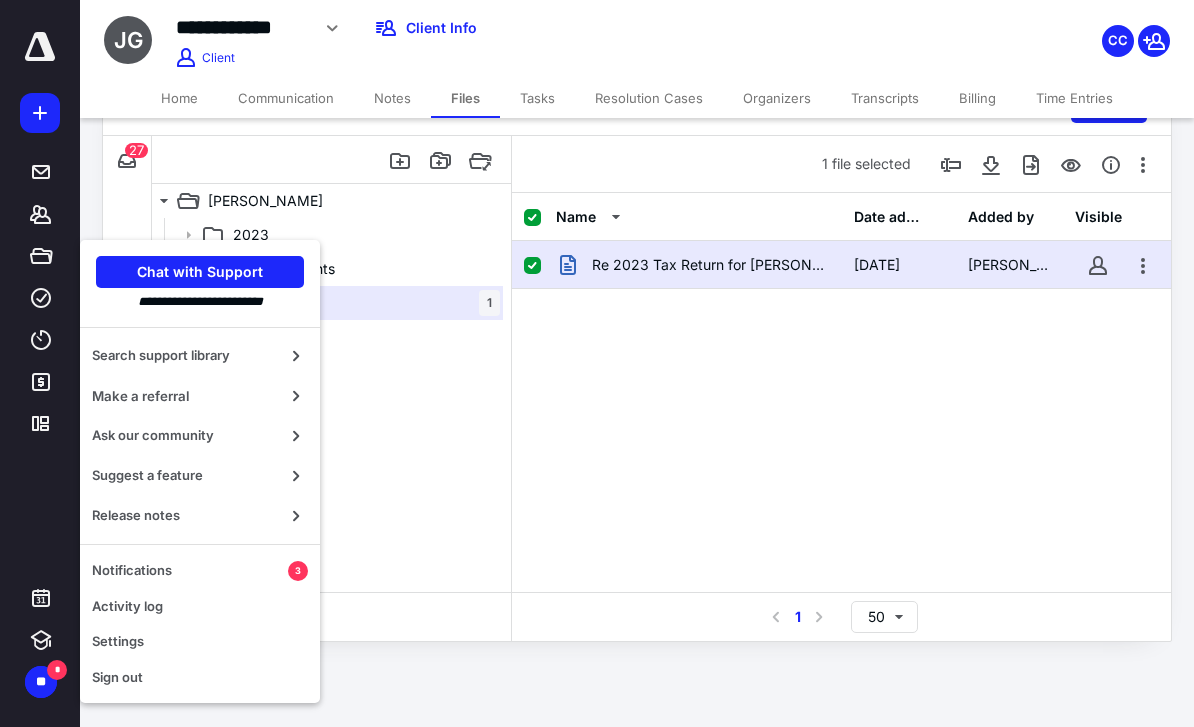 click on "Notifications" at bounding box center (190, 571) 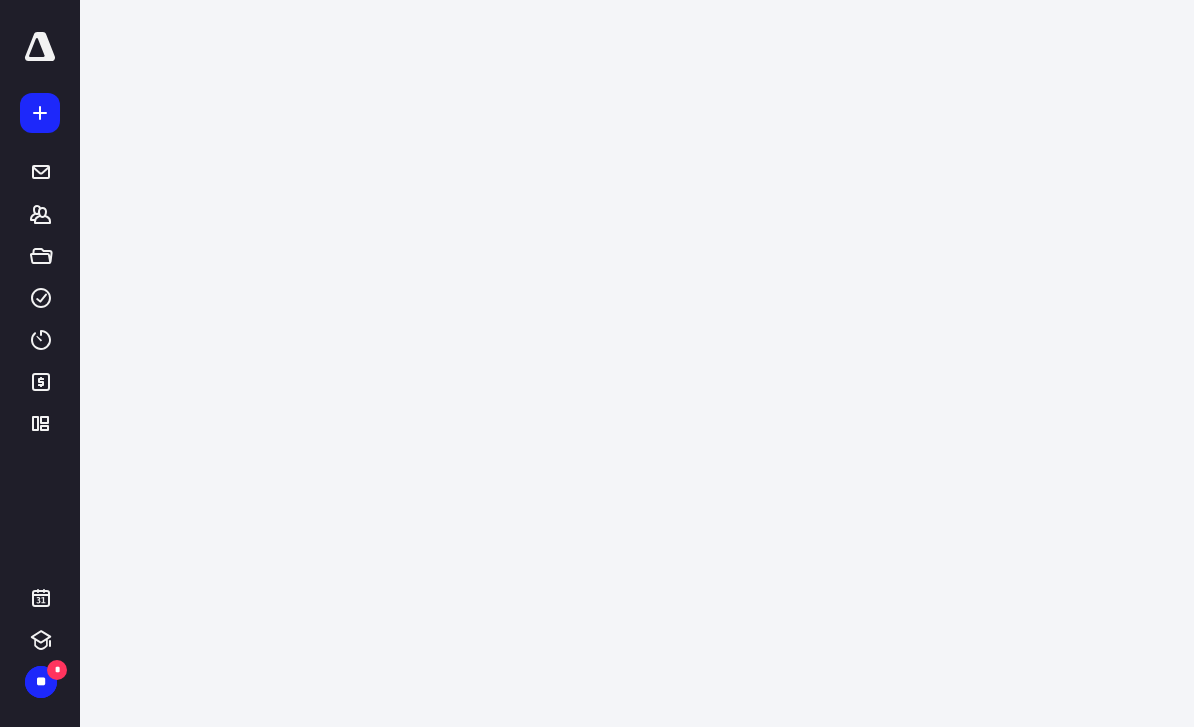 scroll, scrollTop: 0, scrollLeft: 0, axis: both 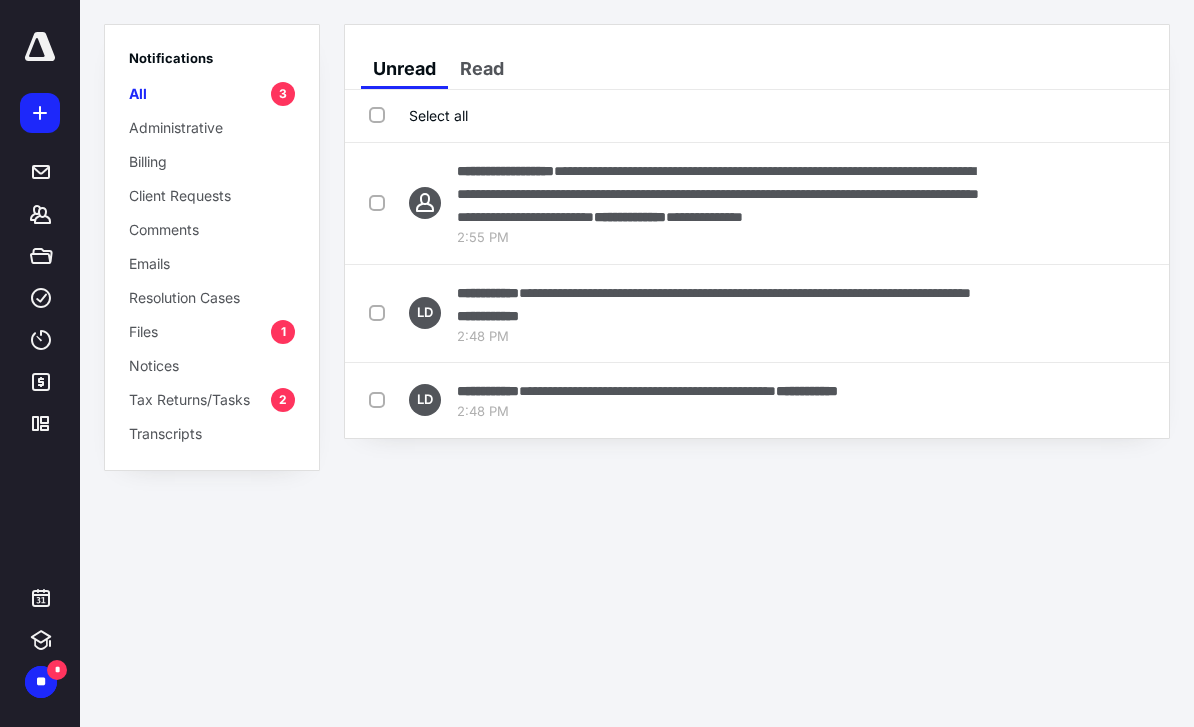 click on "Select all" at bounding box center (418, 115) 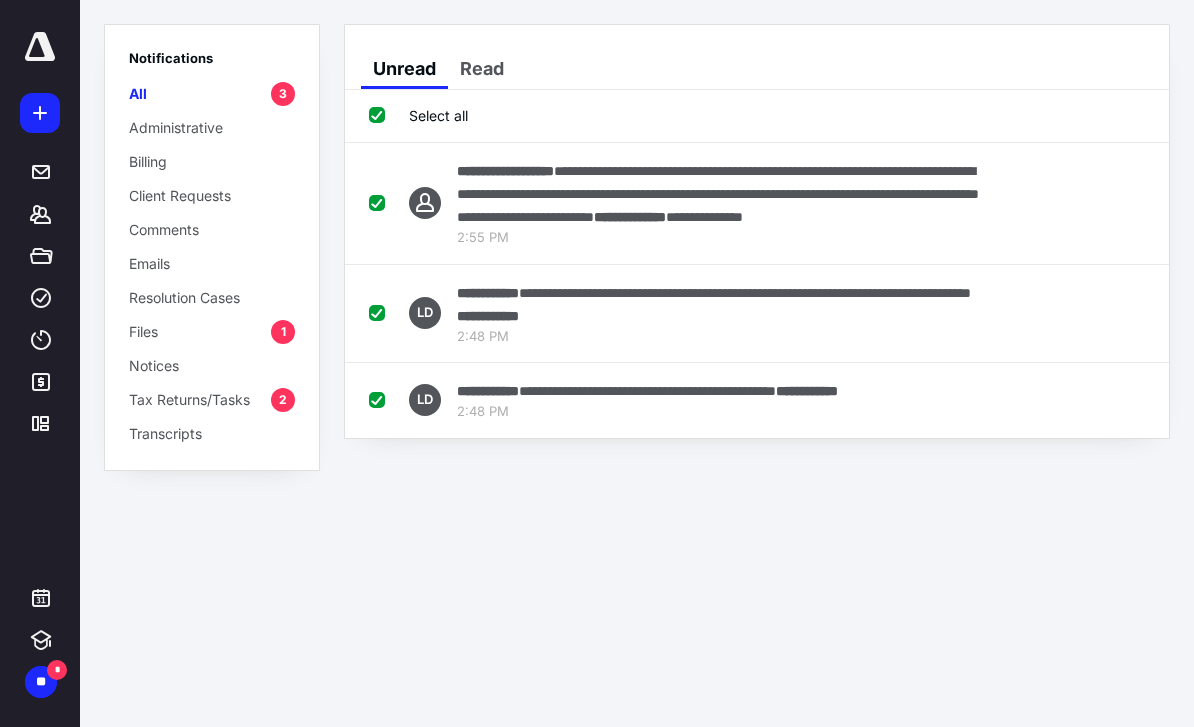 checkbox on "true" 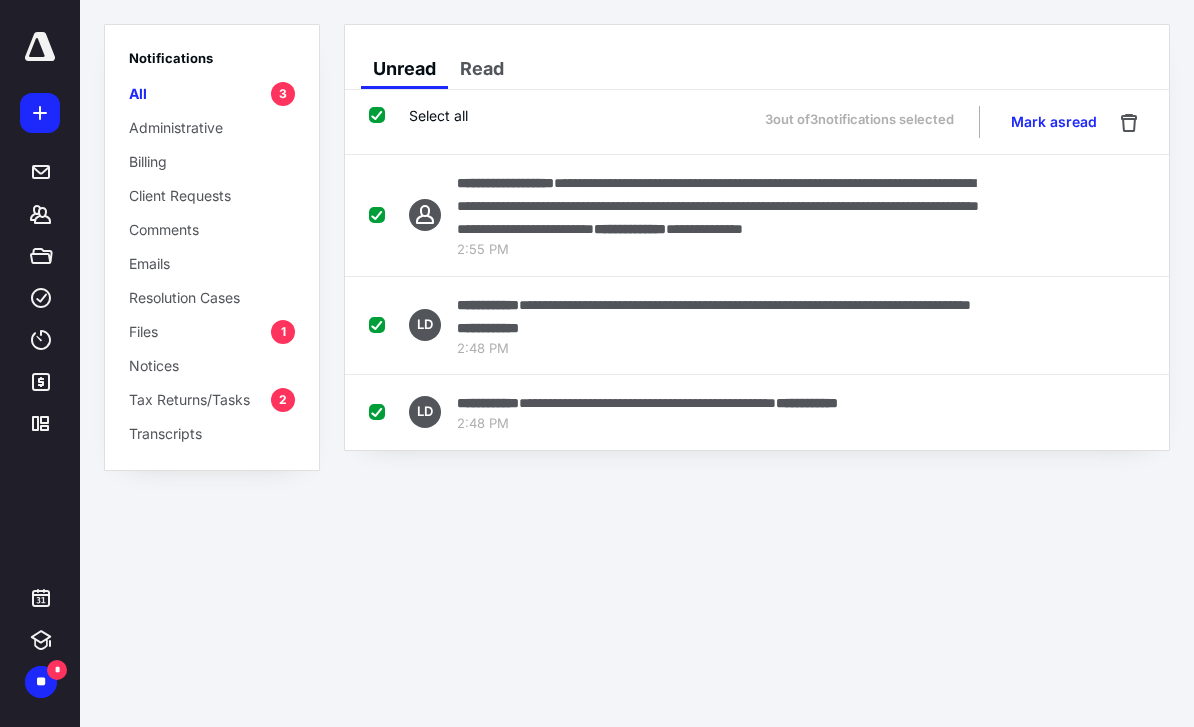 click on "Mark as  read" at bounding box center [1054, 122] 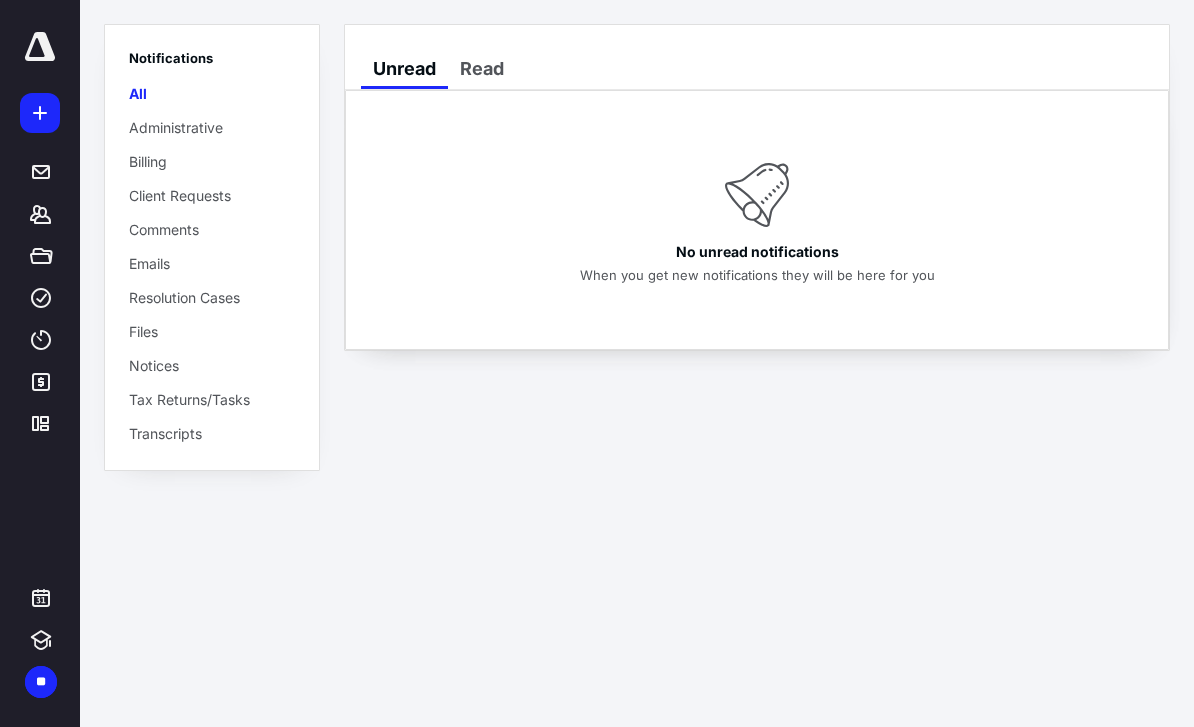 click at bounding box center [40, 47] 